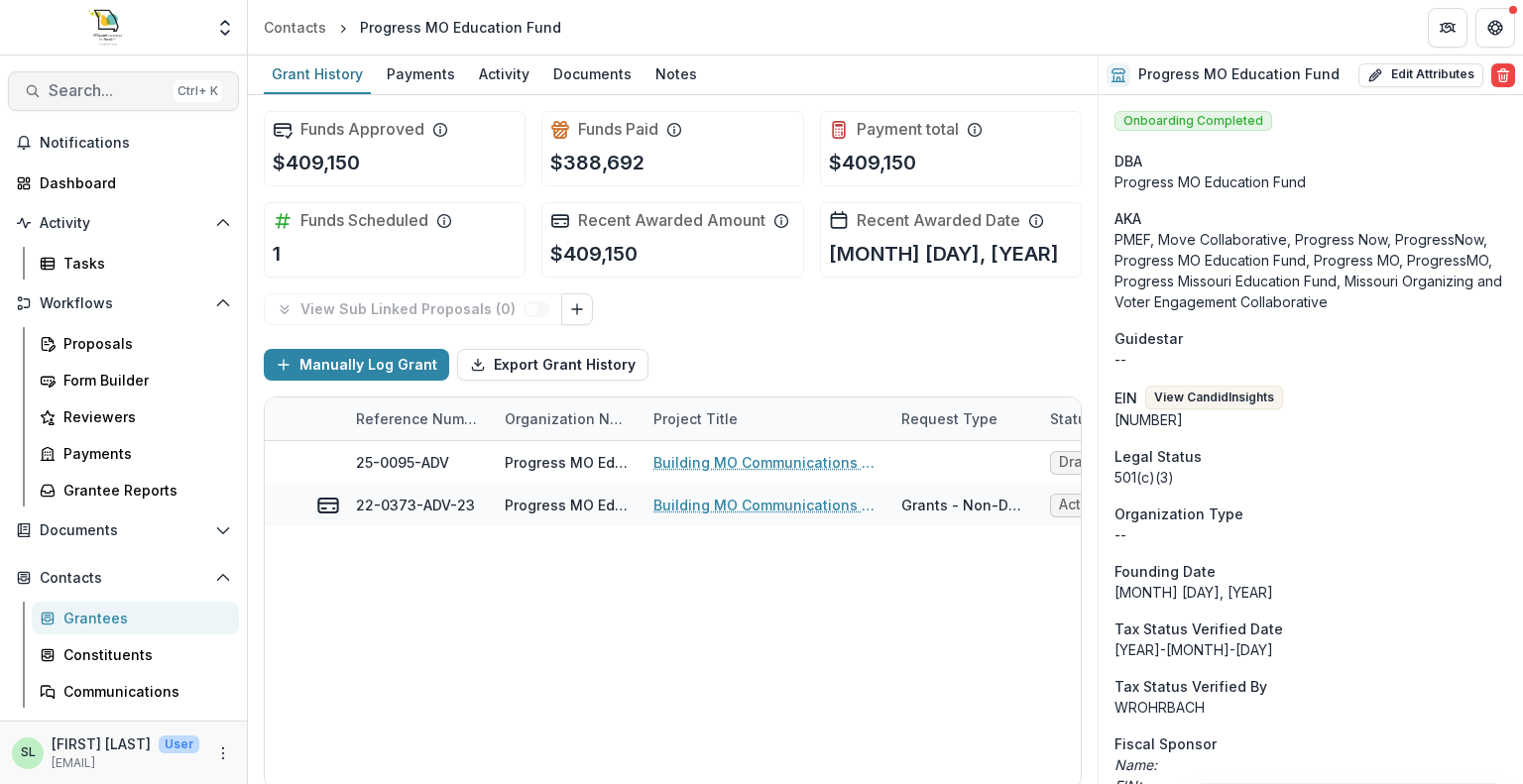 scroll, scrollTop: 0, scrollLeft: 0, axis: both 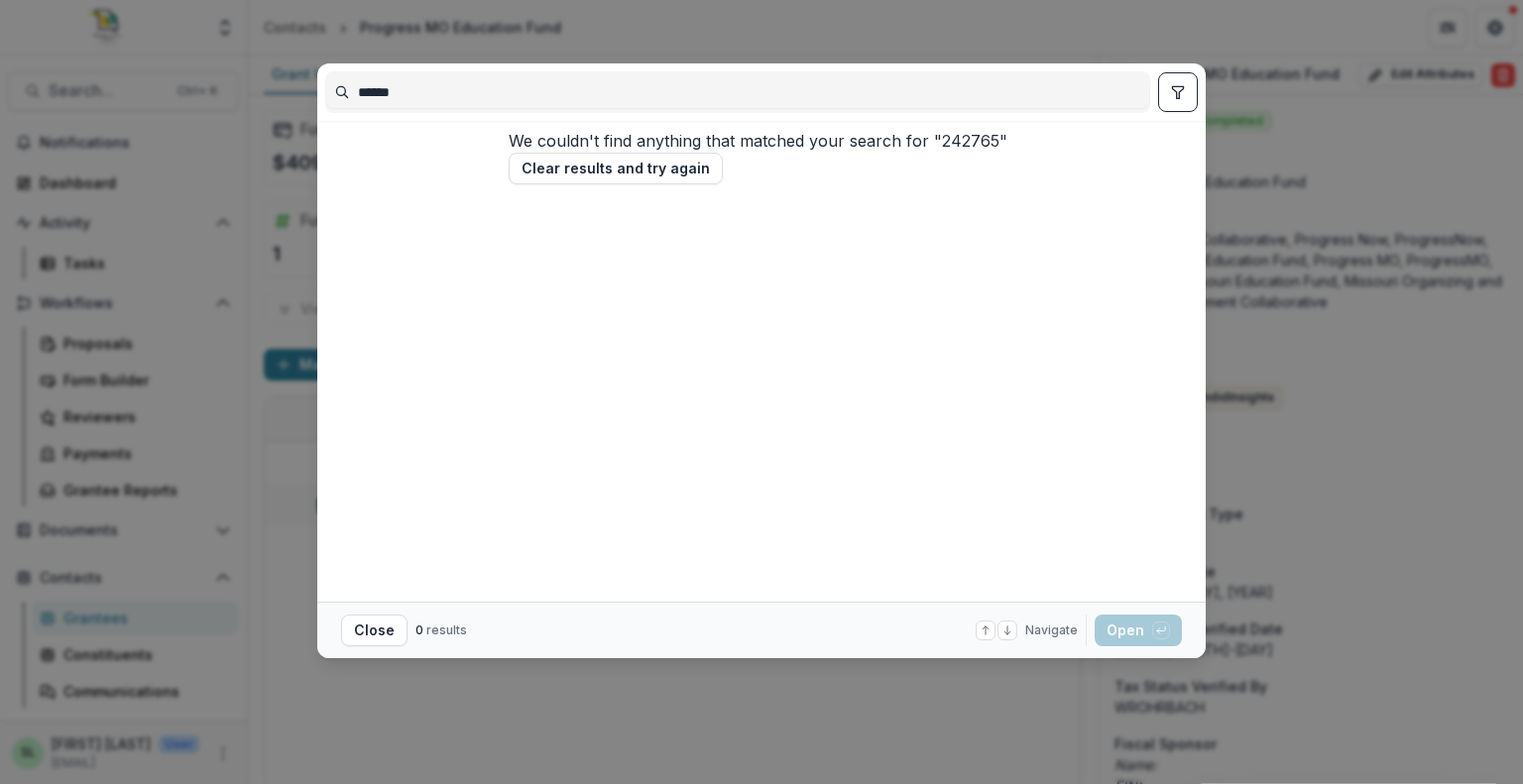 click on "******" at bounding box center [738, 92] 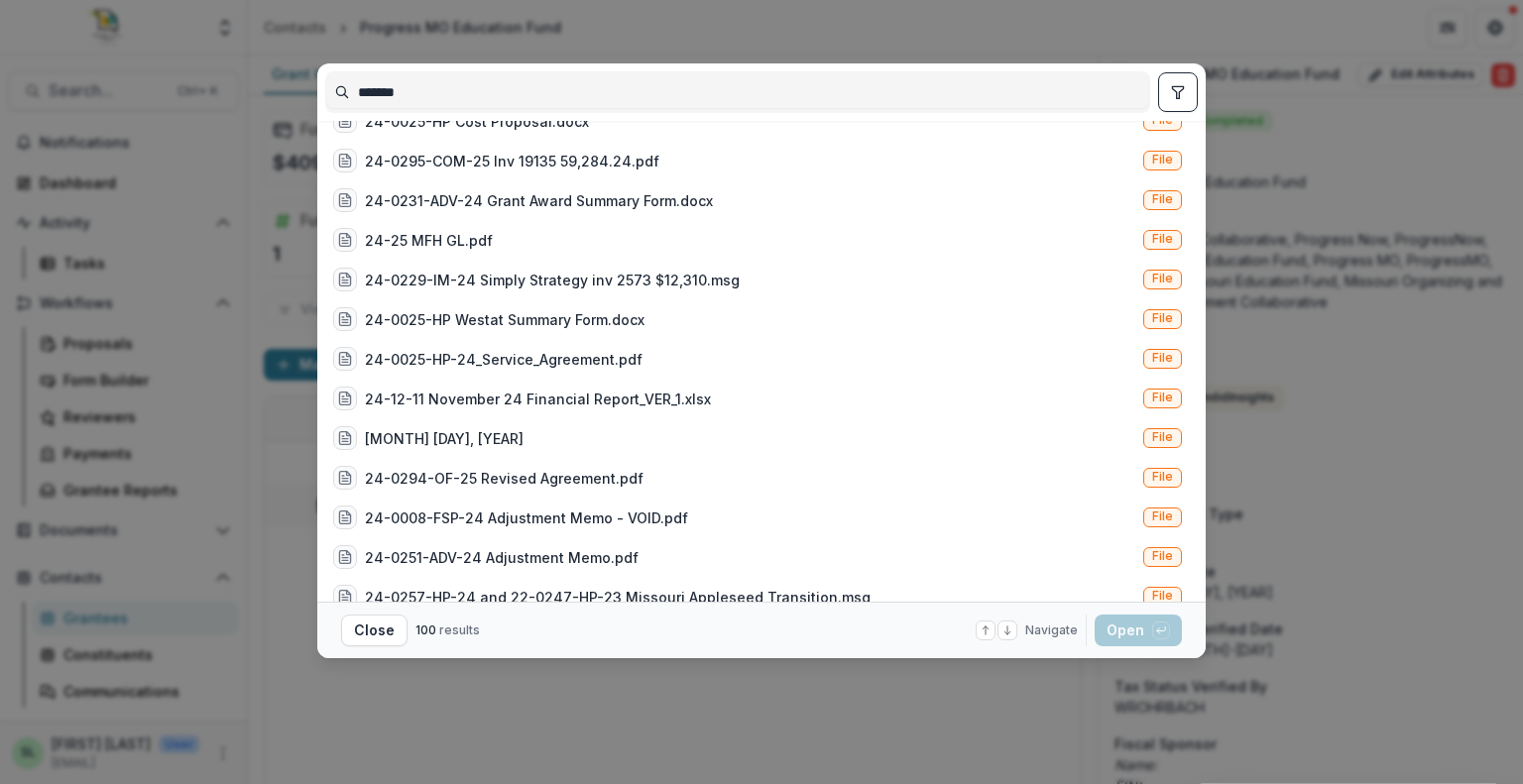 scroll, scrollTop: 496, scrollLeft: 0, axis: vertical 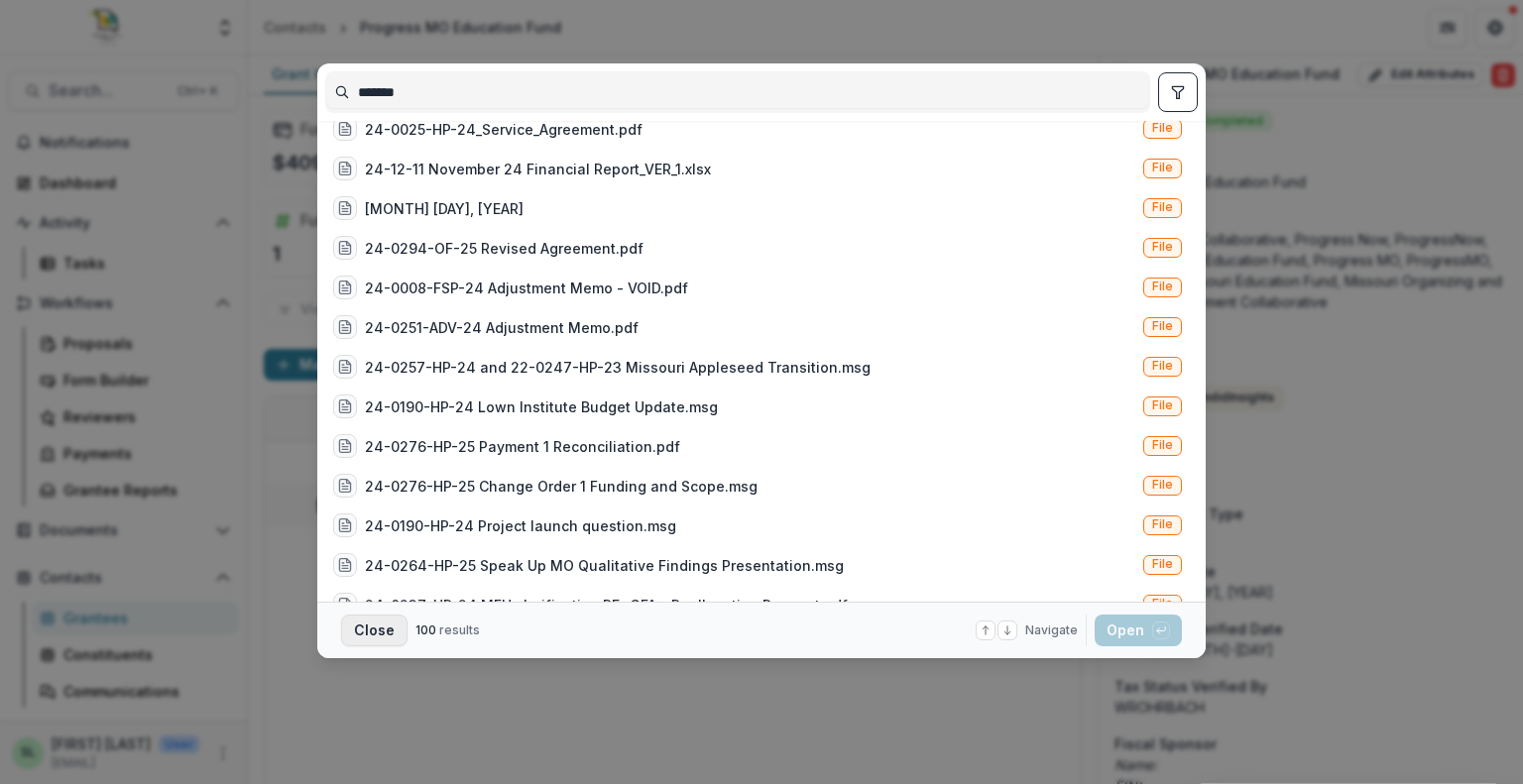 type on "*******" 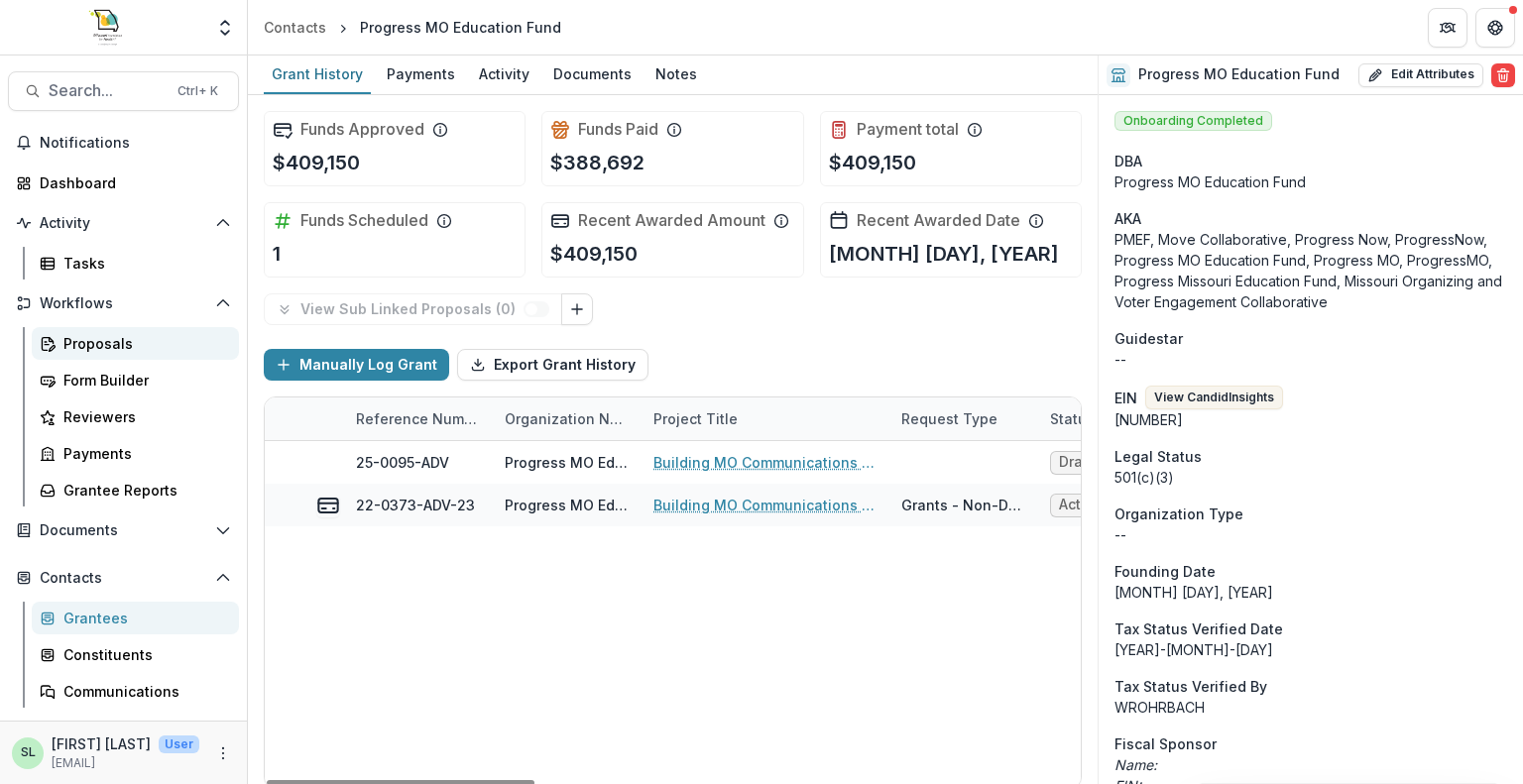 click on "Proposals" at bounding box center (143, 343) 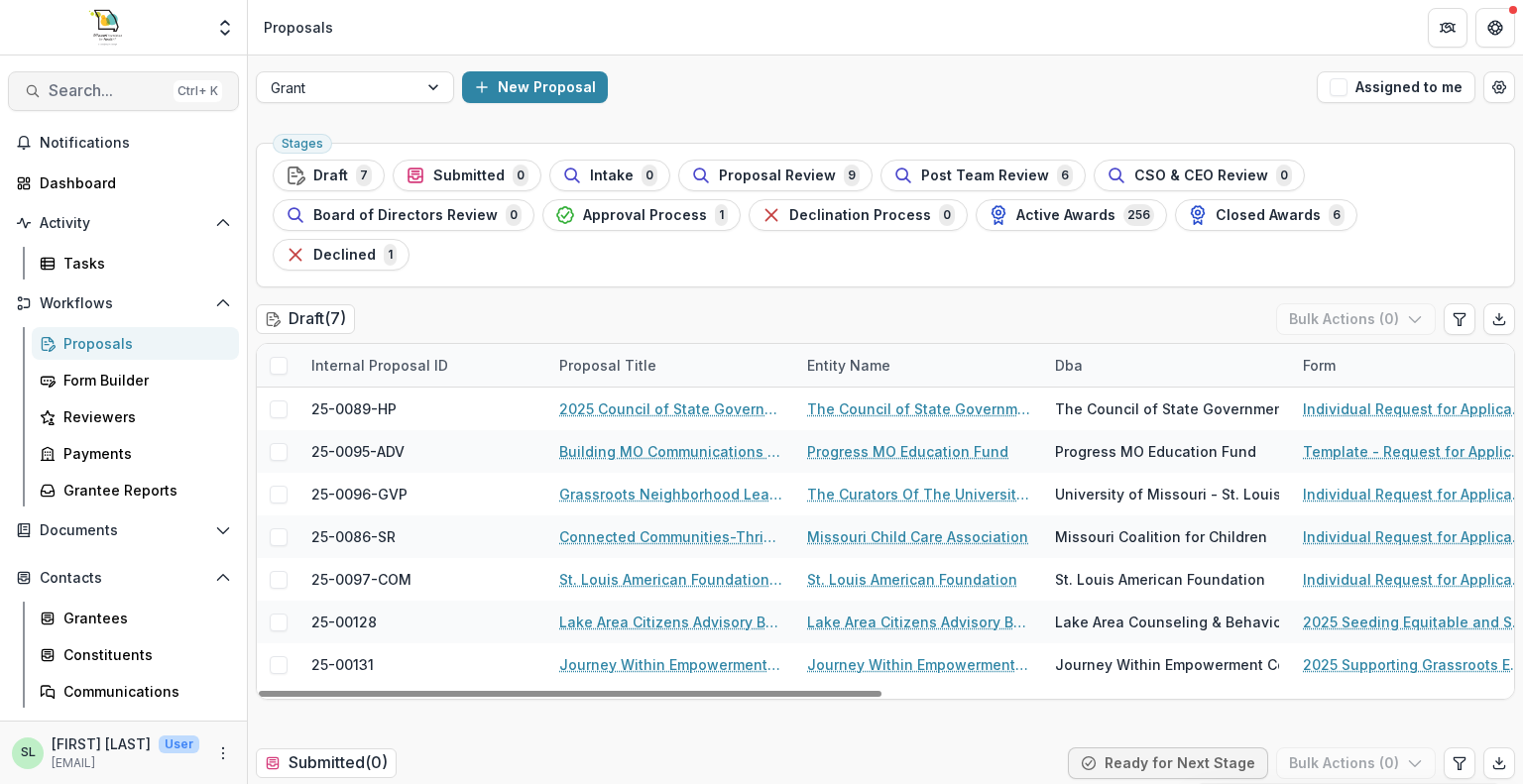 click on "Search..." at bounding box center [107, 90] 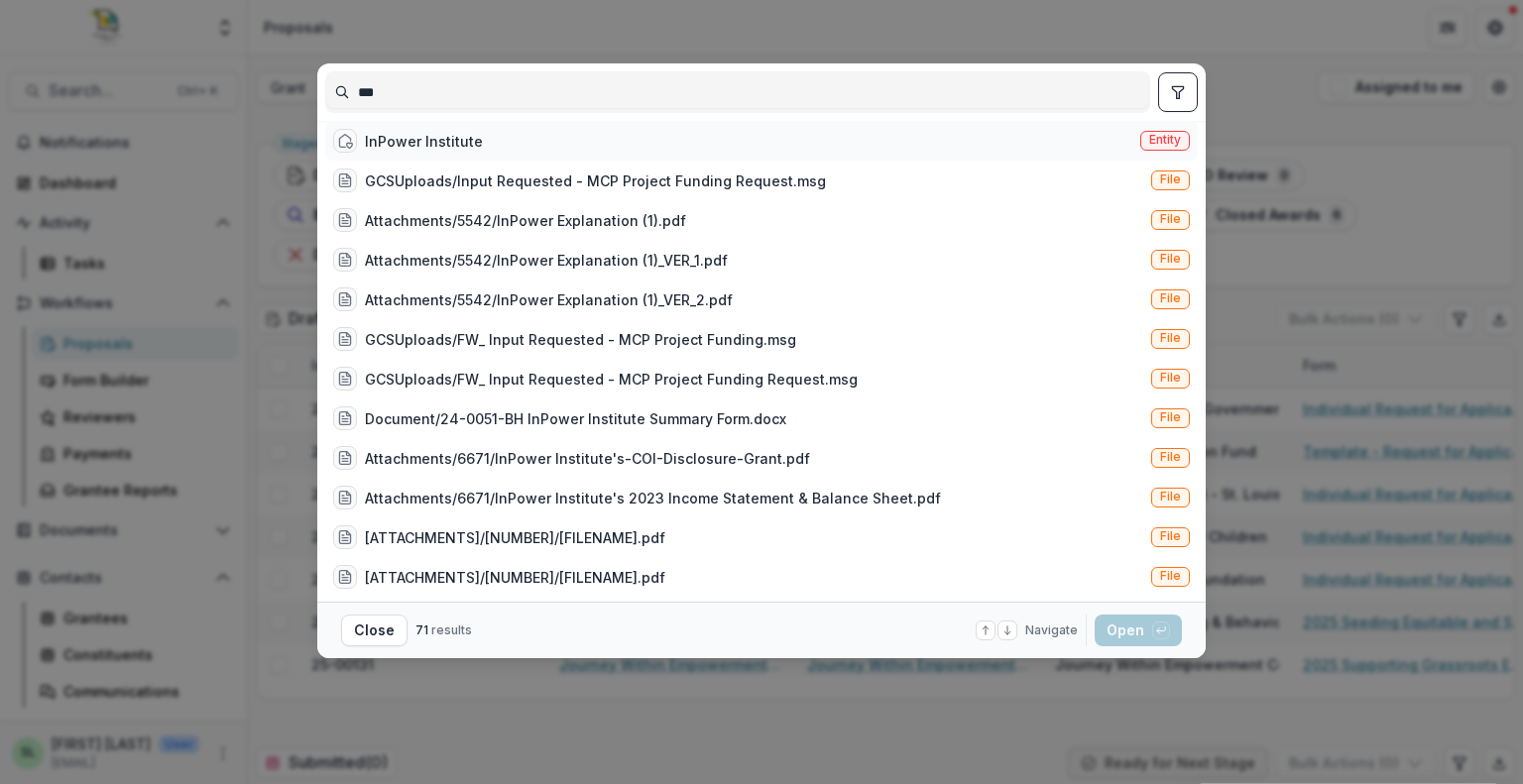 type on "***" 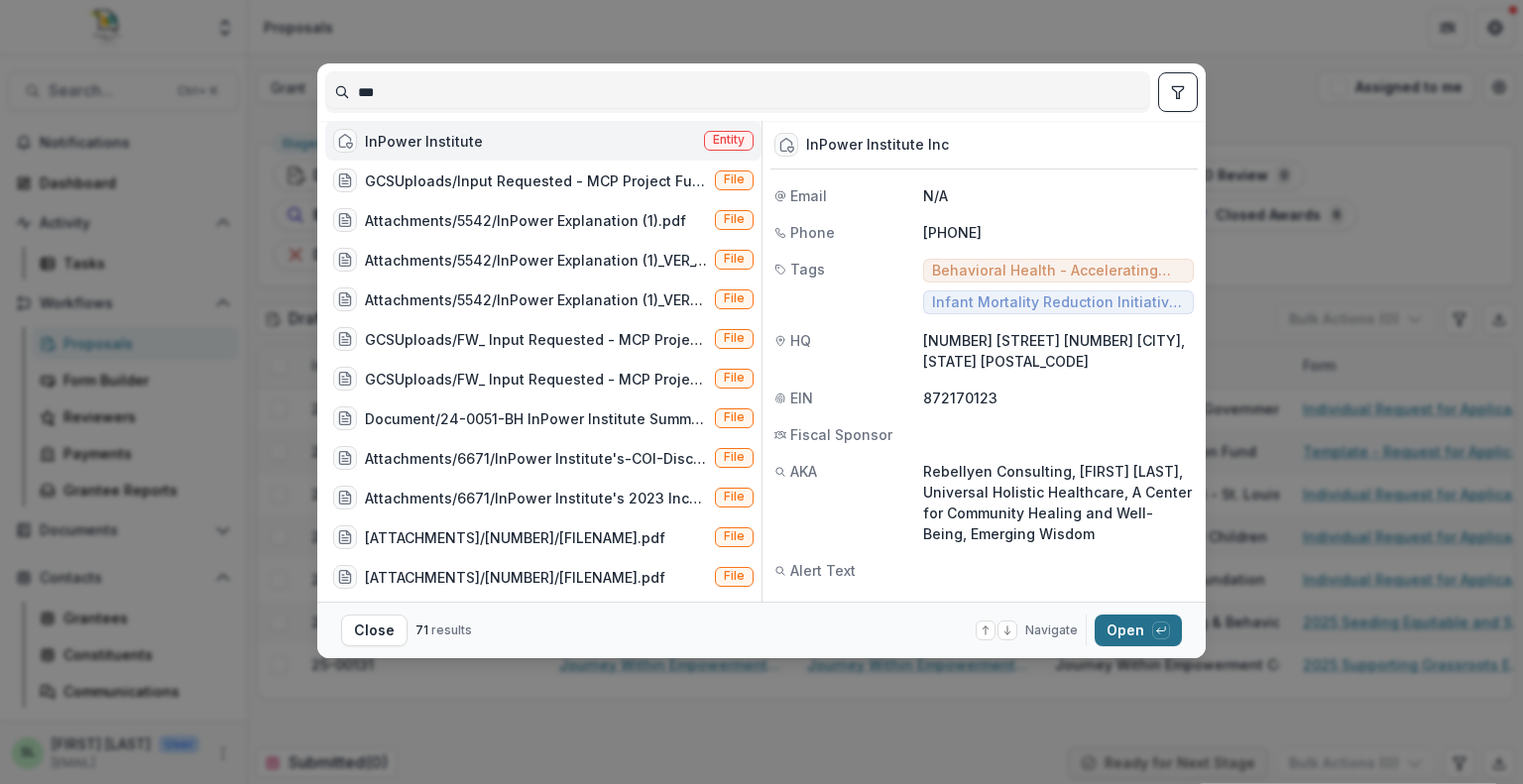 click on "Open with enter key" at bounding box center [1138, 630] 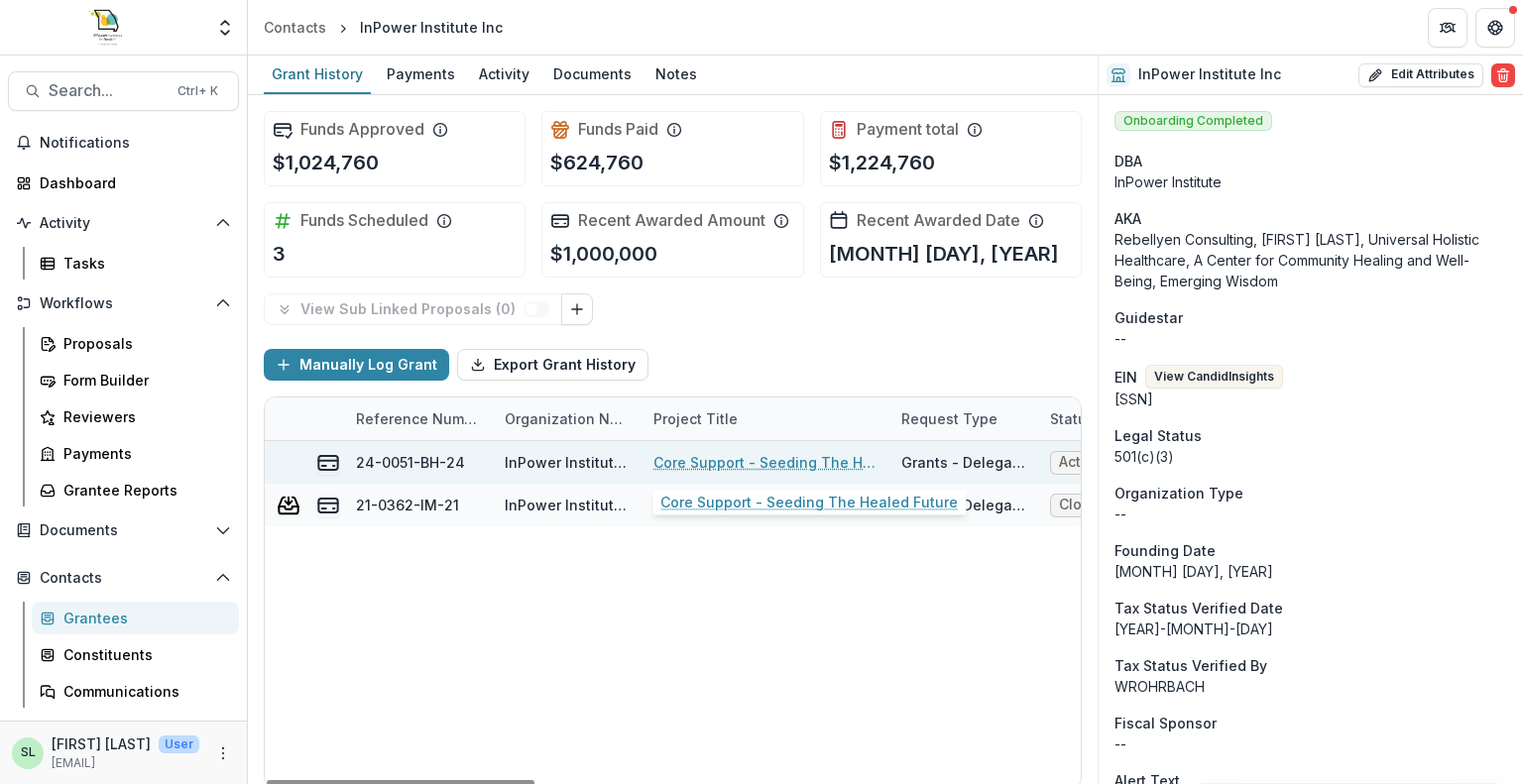 click on "Core Support - Seeding The Healed Future" at bounding box center (765, 462) 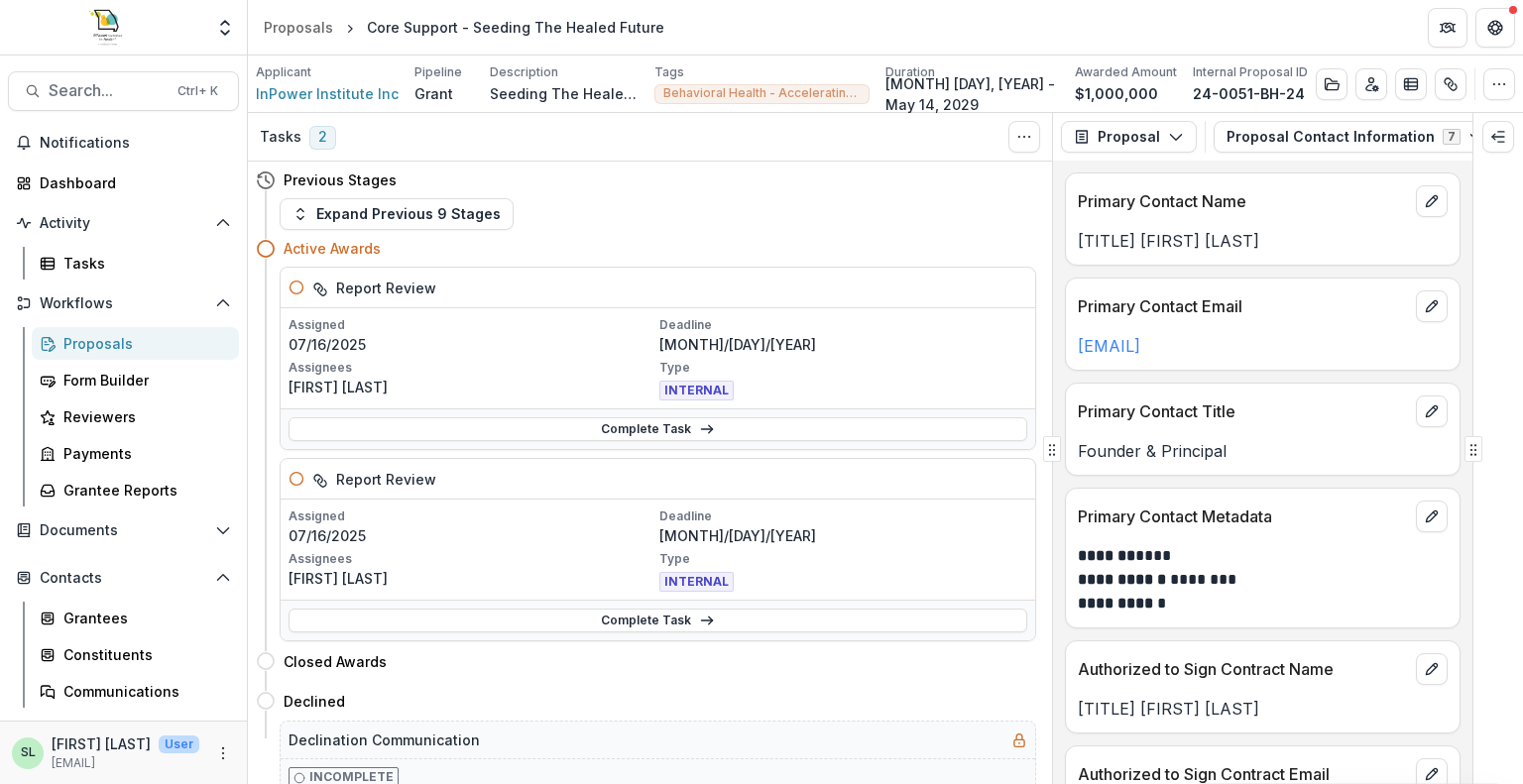scroll, scrollTop: 24, scrollLeft: 0, axis: vertical 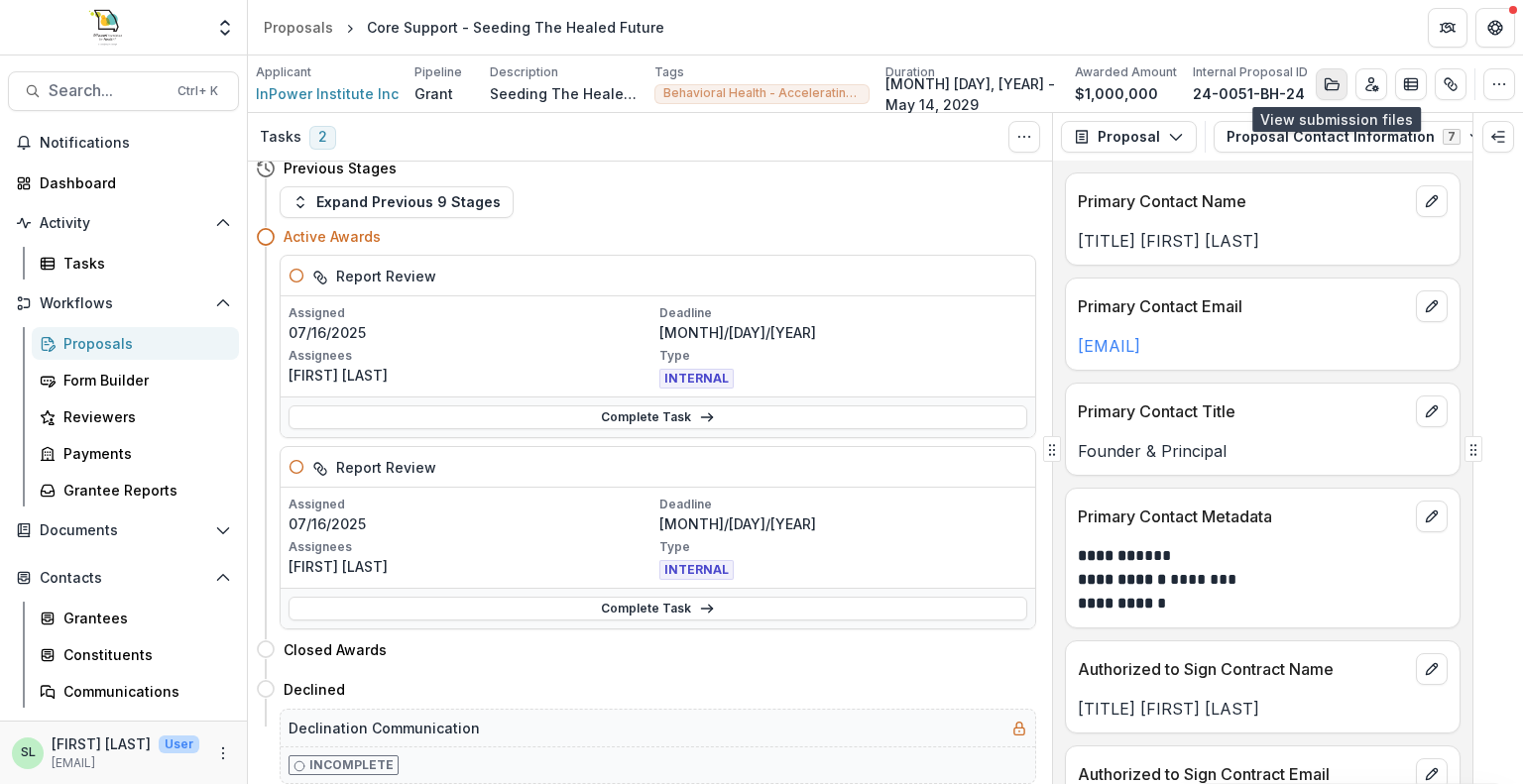 click 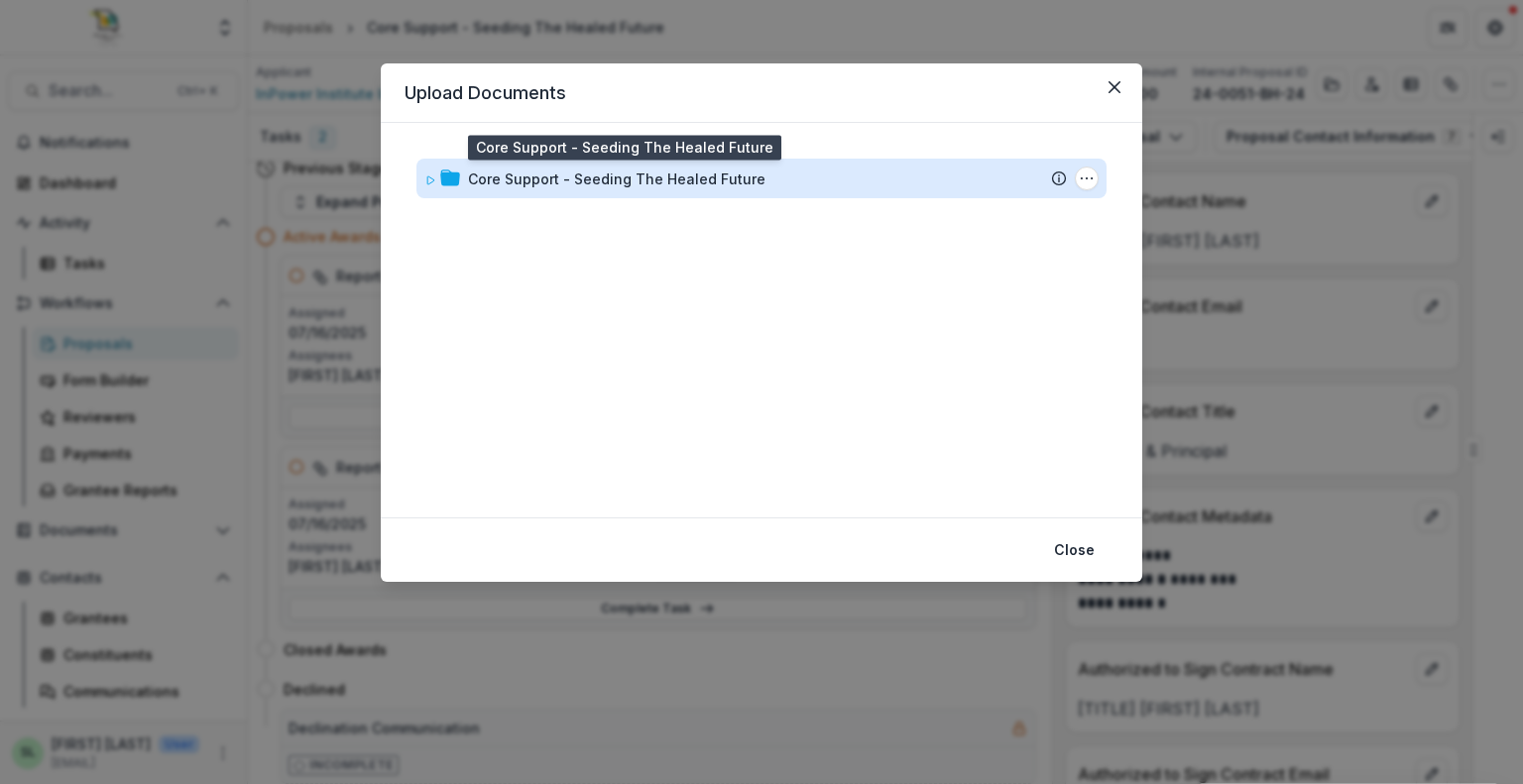 click on "Core Support - Seeding The Healed Future" at bounding box center [617, 178] 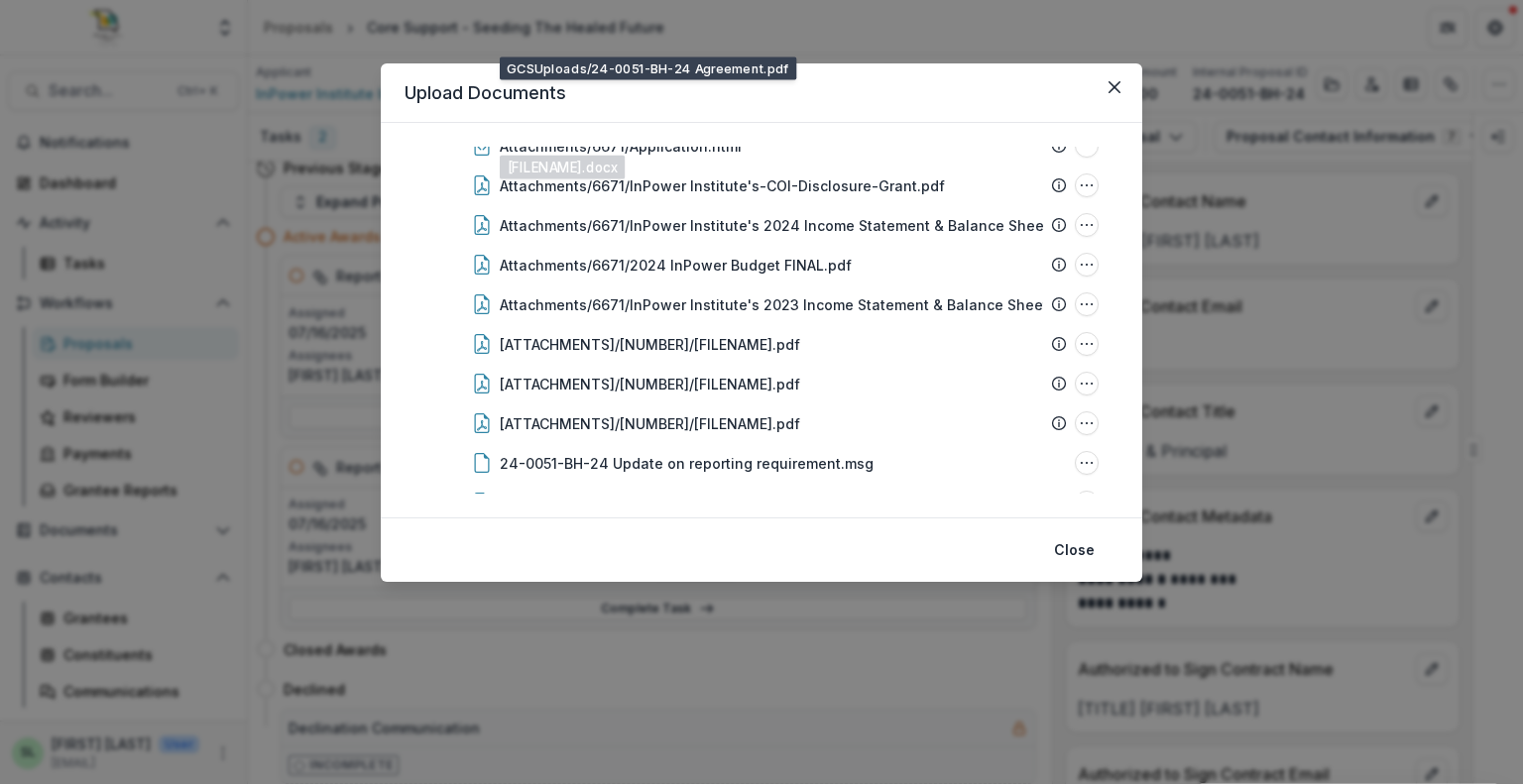 scroll, scrollTop: 396, scrollLeft: 0, axis: vertical 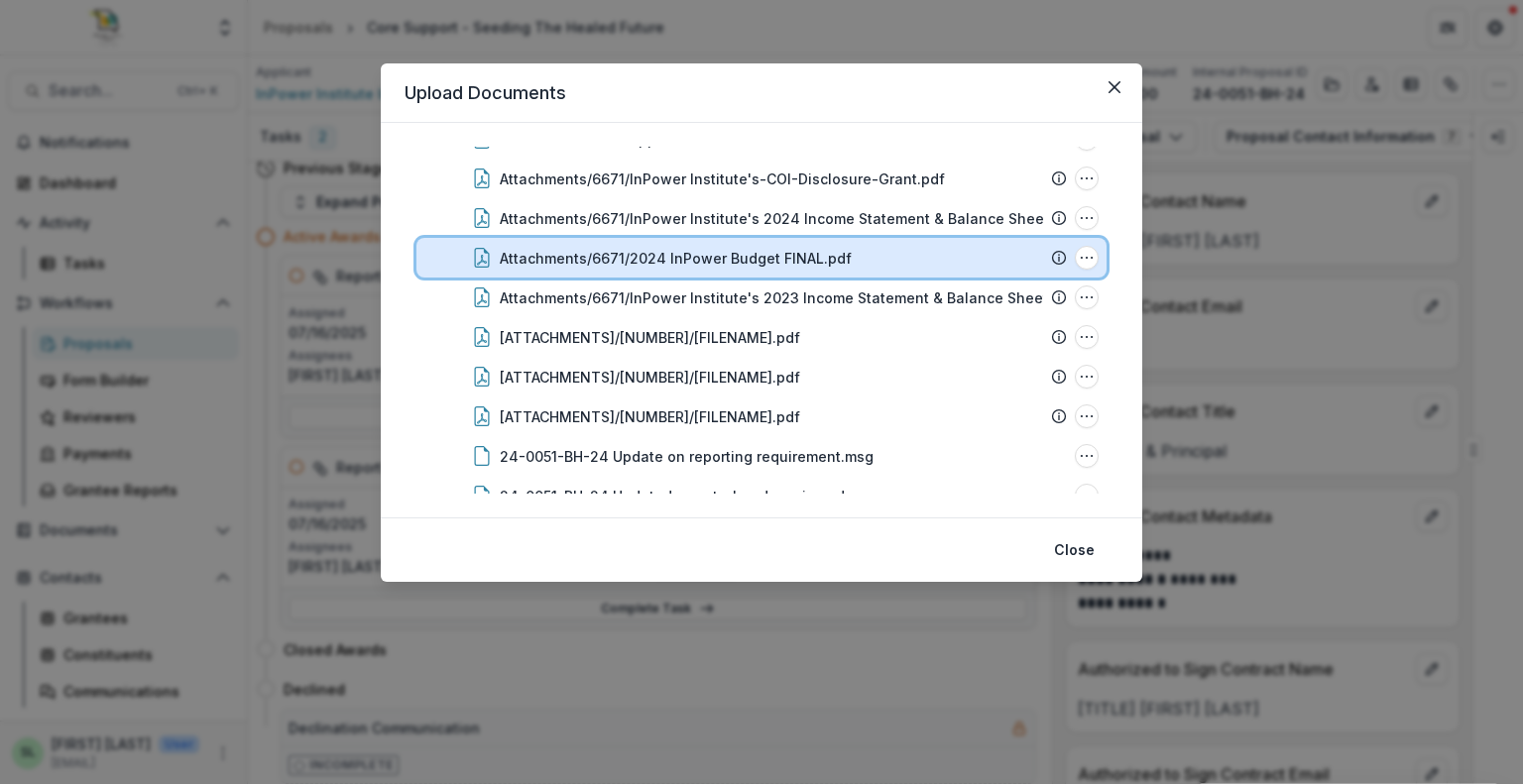 click on "Attachments/6671/2024 InPower Budget  FINAL.pdf File Options Download Rename Delete" at bounding box center (762, 258) 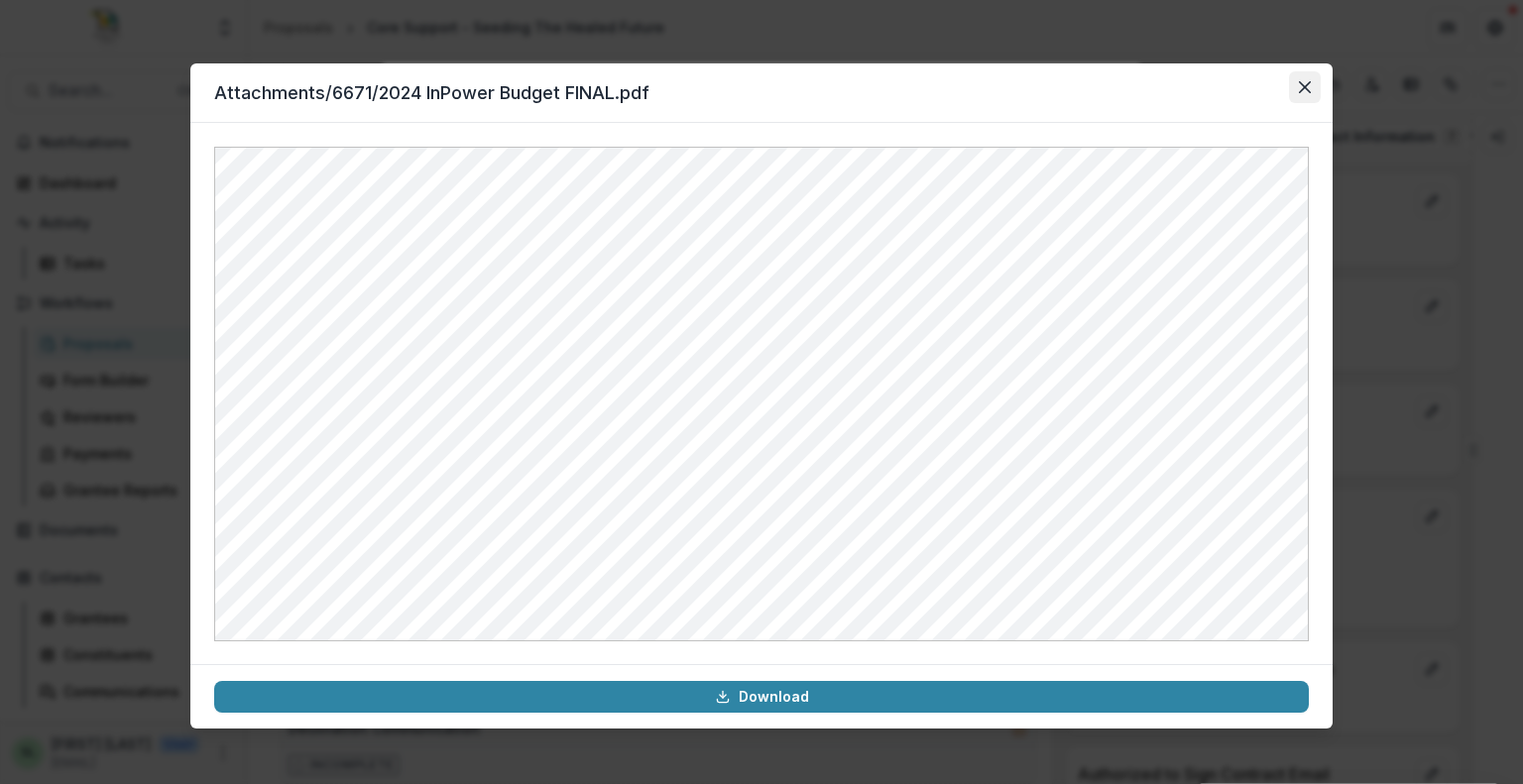 click at bounding box center [1305, 87] 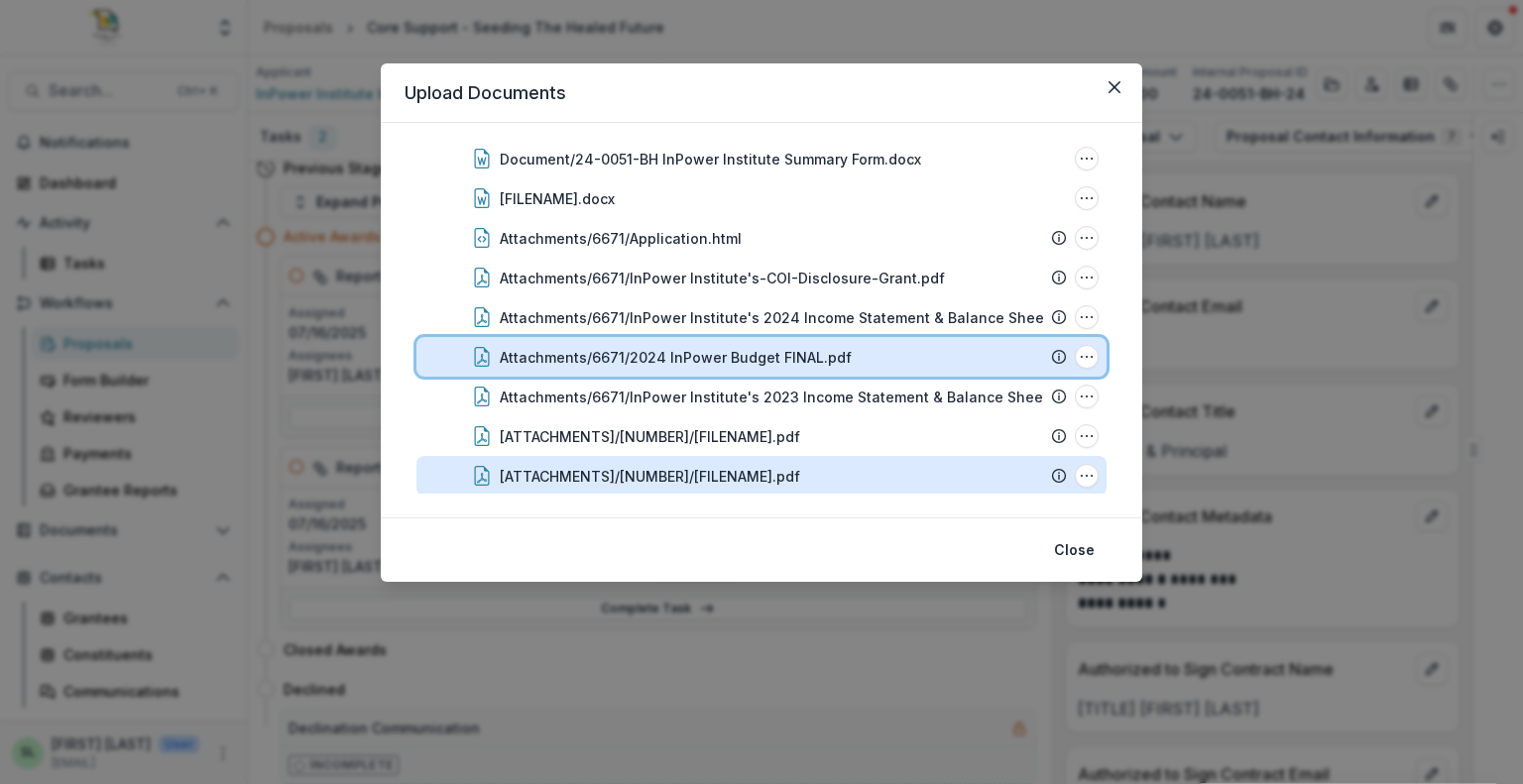 scroll, scrollTop: 469, scrollLeft: 0, axis: vertical 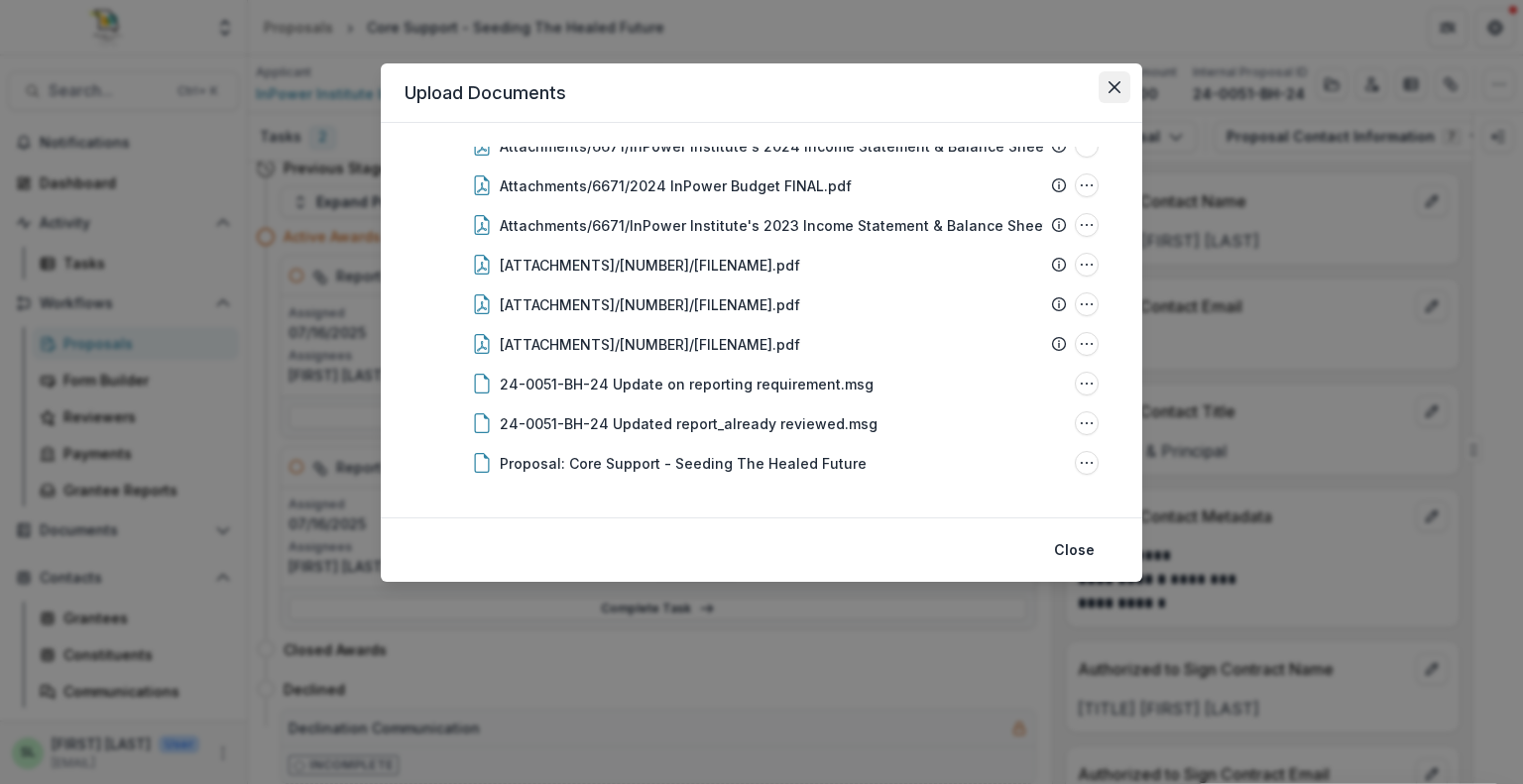 click at bounding box center (1114, 87) 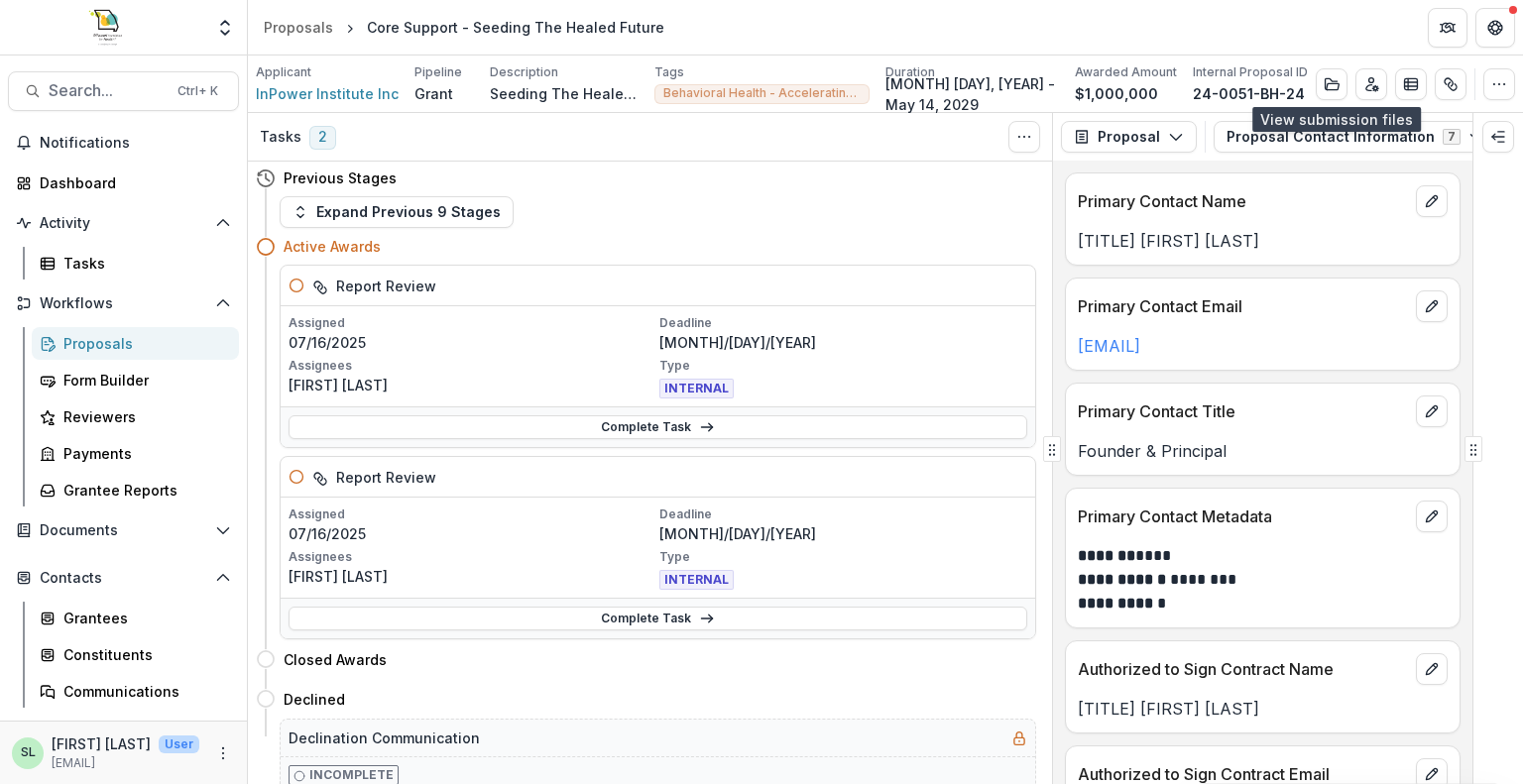 scroll, scrollTop: 0, scrollLeft: 0, axis: both 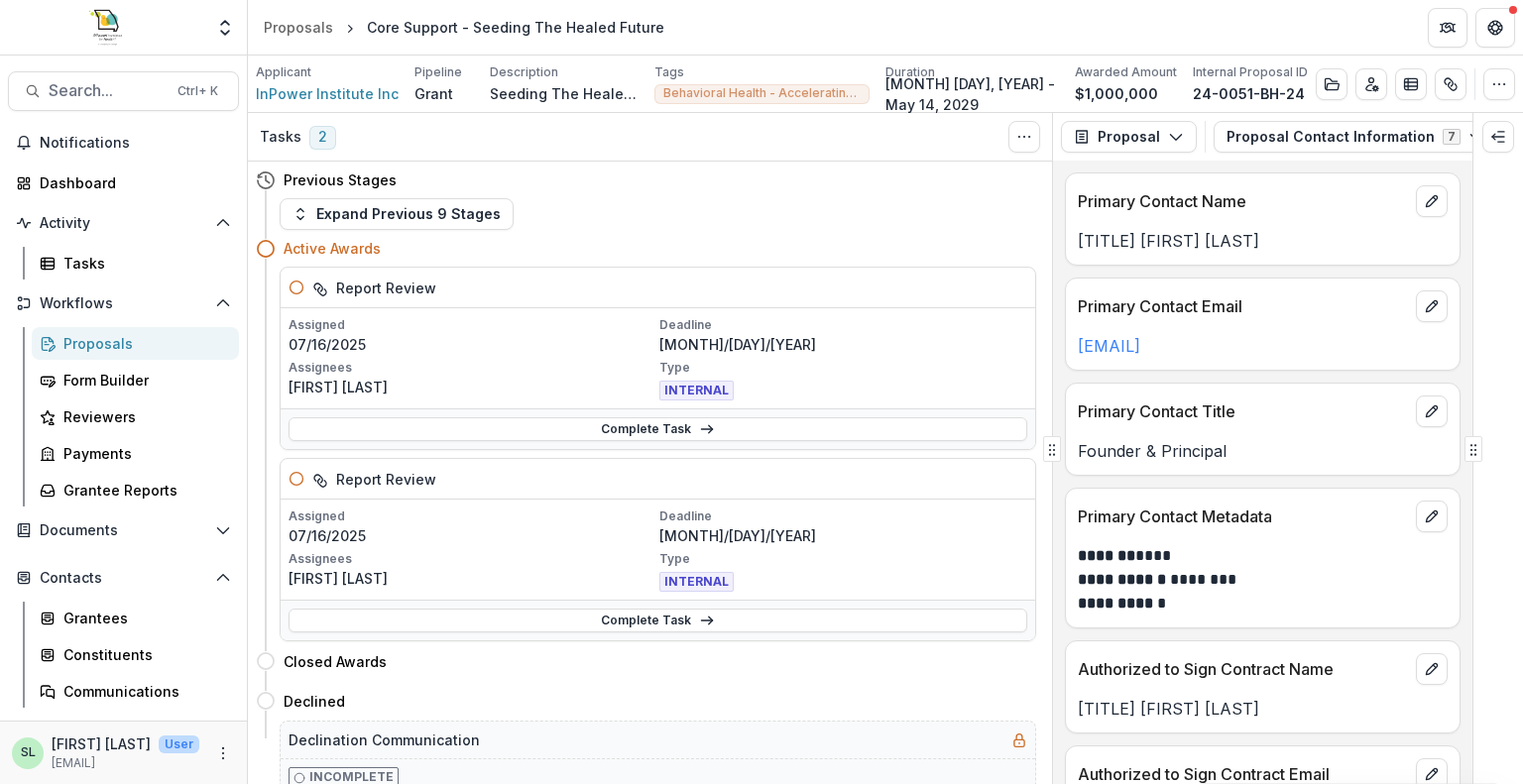 click on "Proposals" at bounding box center (135, 343) 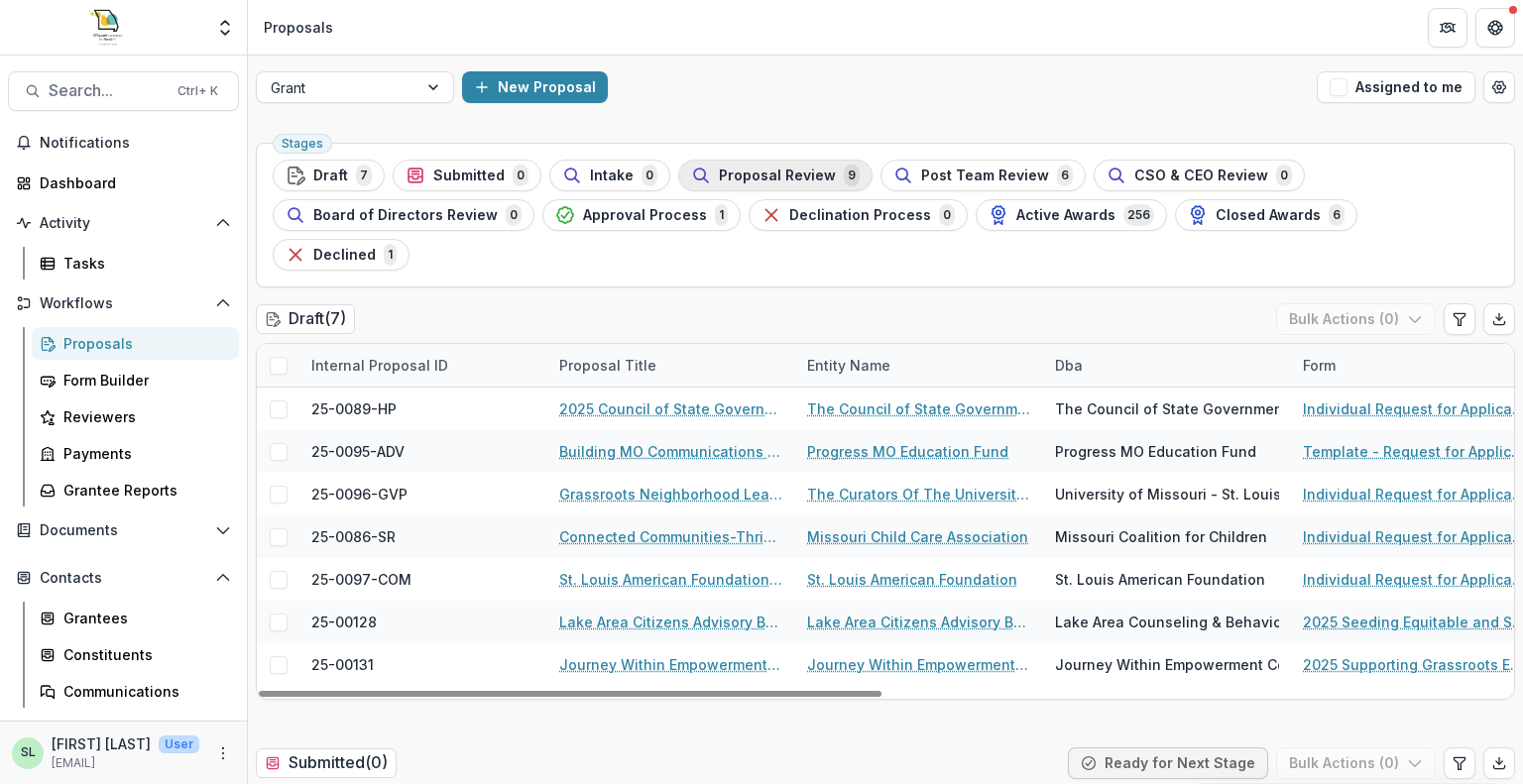 click on "9" at bounding box center [852, 175] 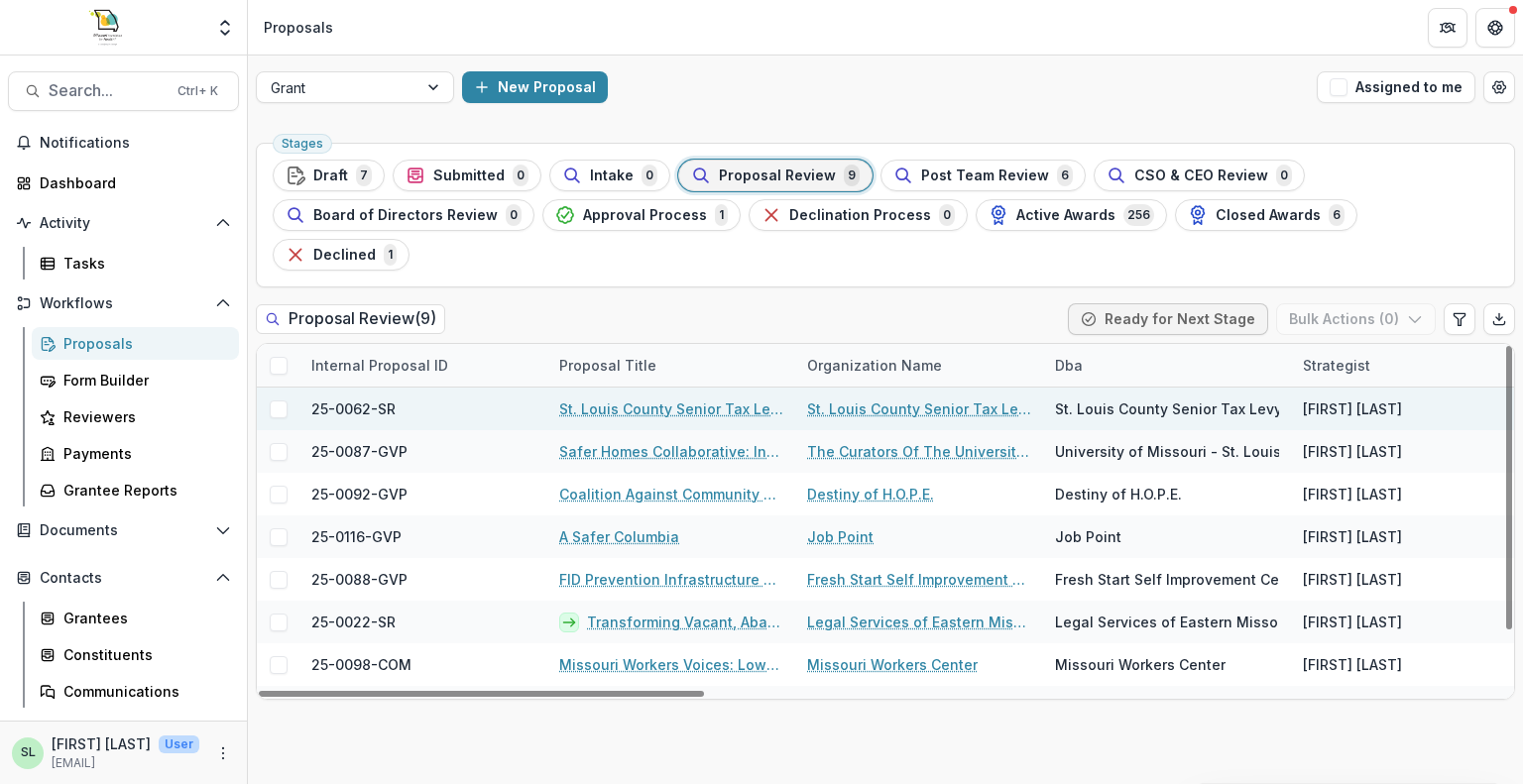 click on "St. Louis County Senior Tax Levy Initiative" at bounding box center (671, 408) 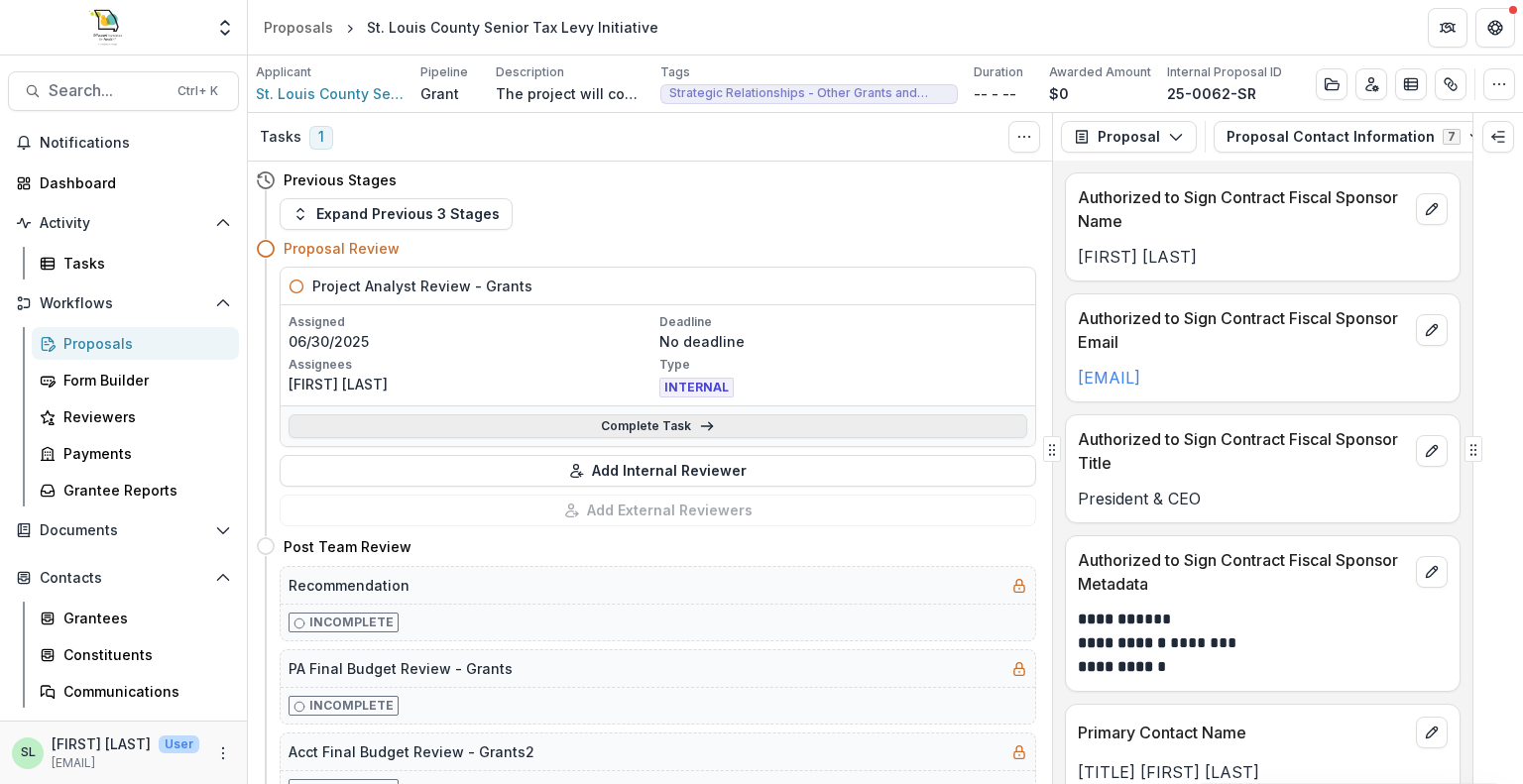 click on "Complete Task" at bounding box center (657, 426) 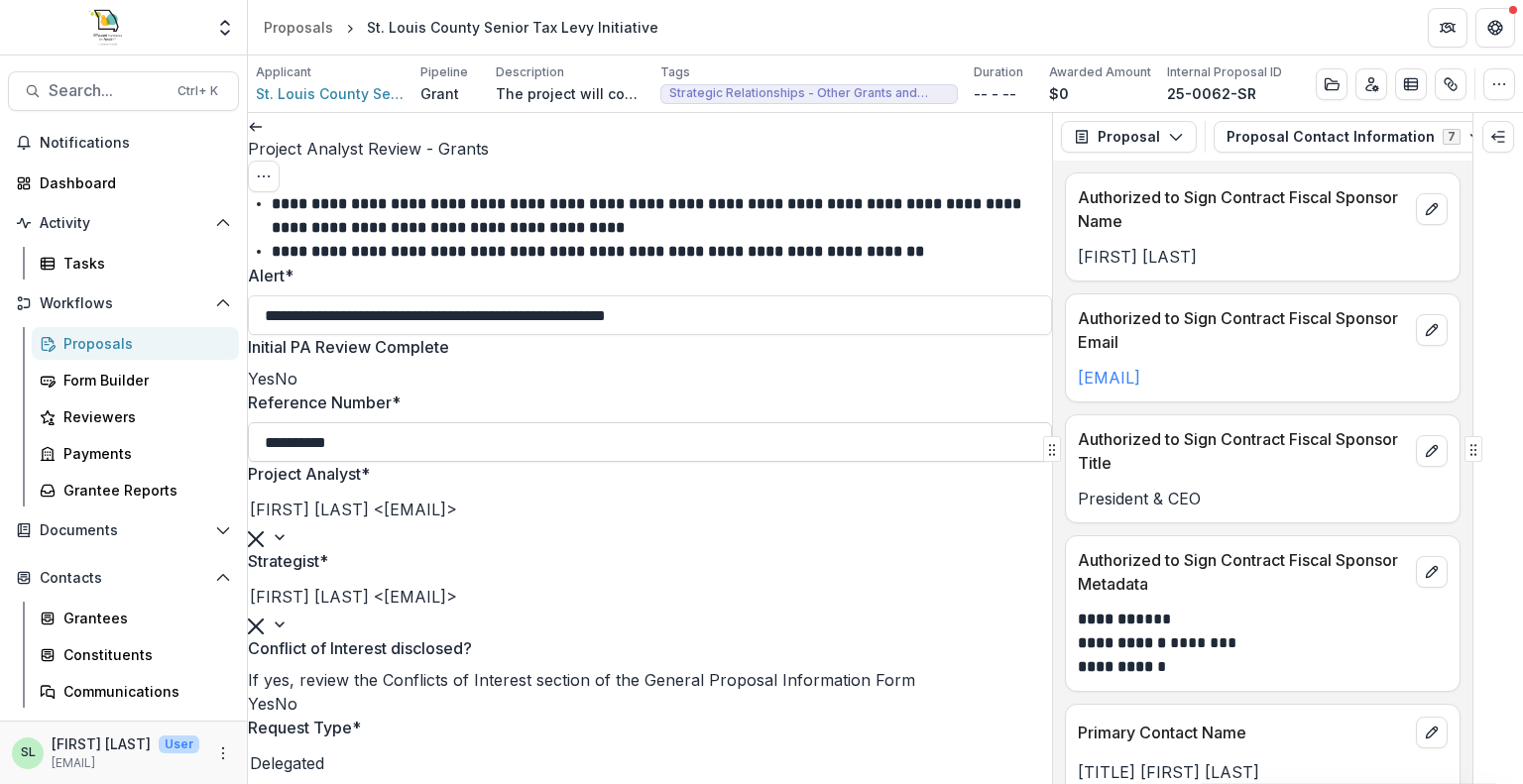 scroll, scrollTop: 0, scrollLeft: 0, axis: both 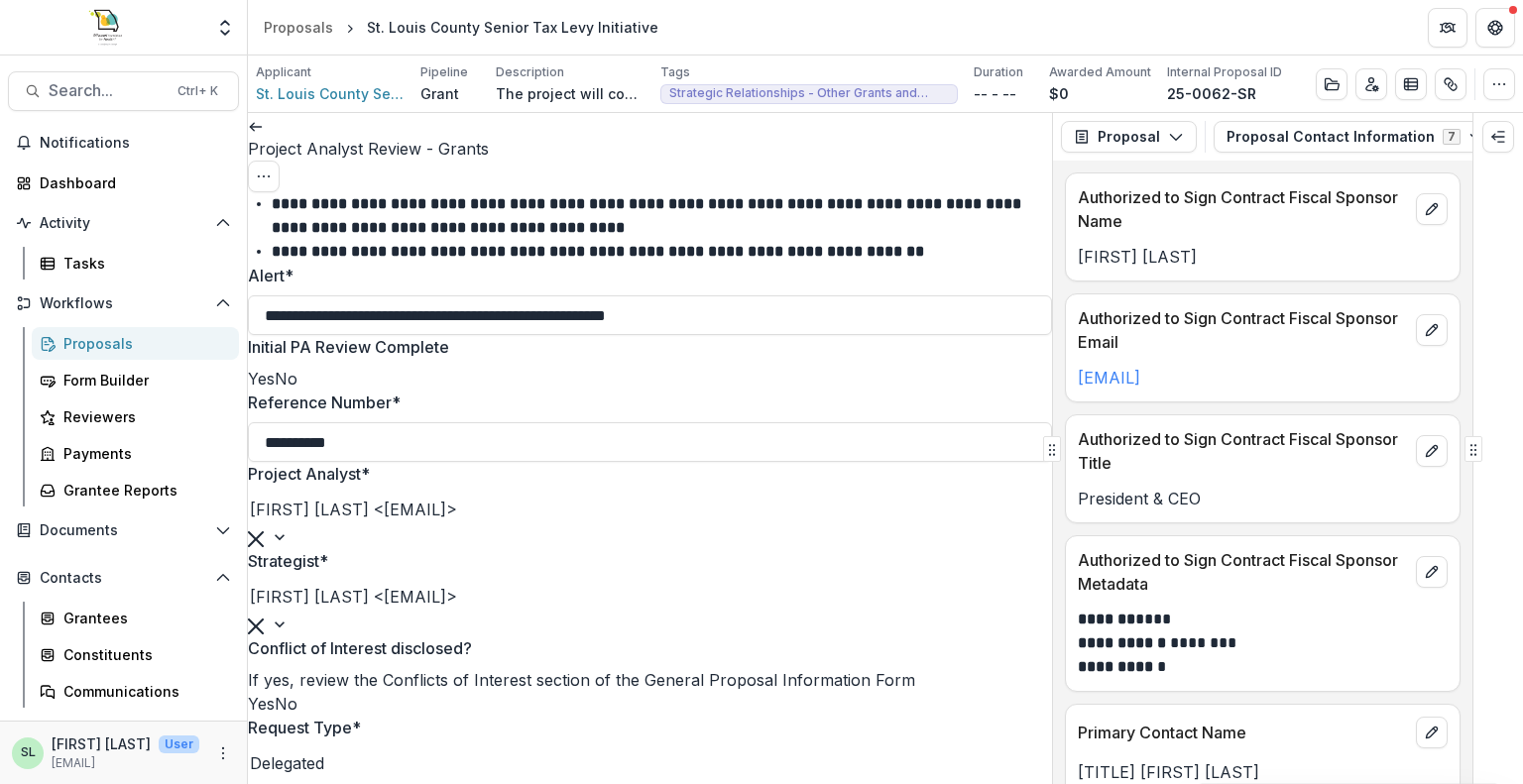 click 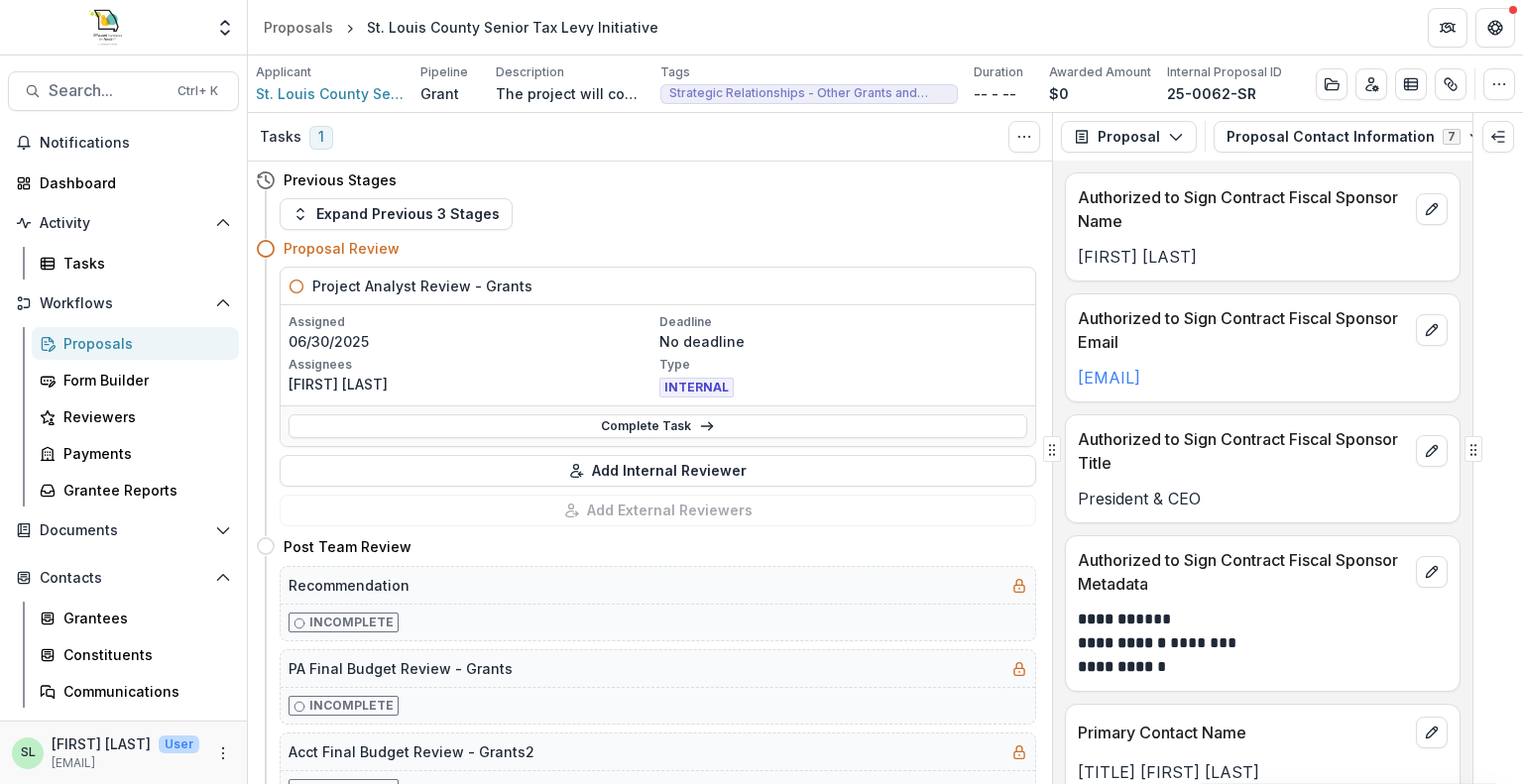 click on "Proposals" at bounding box center [143, 343] 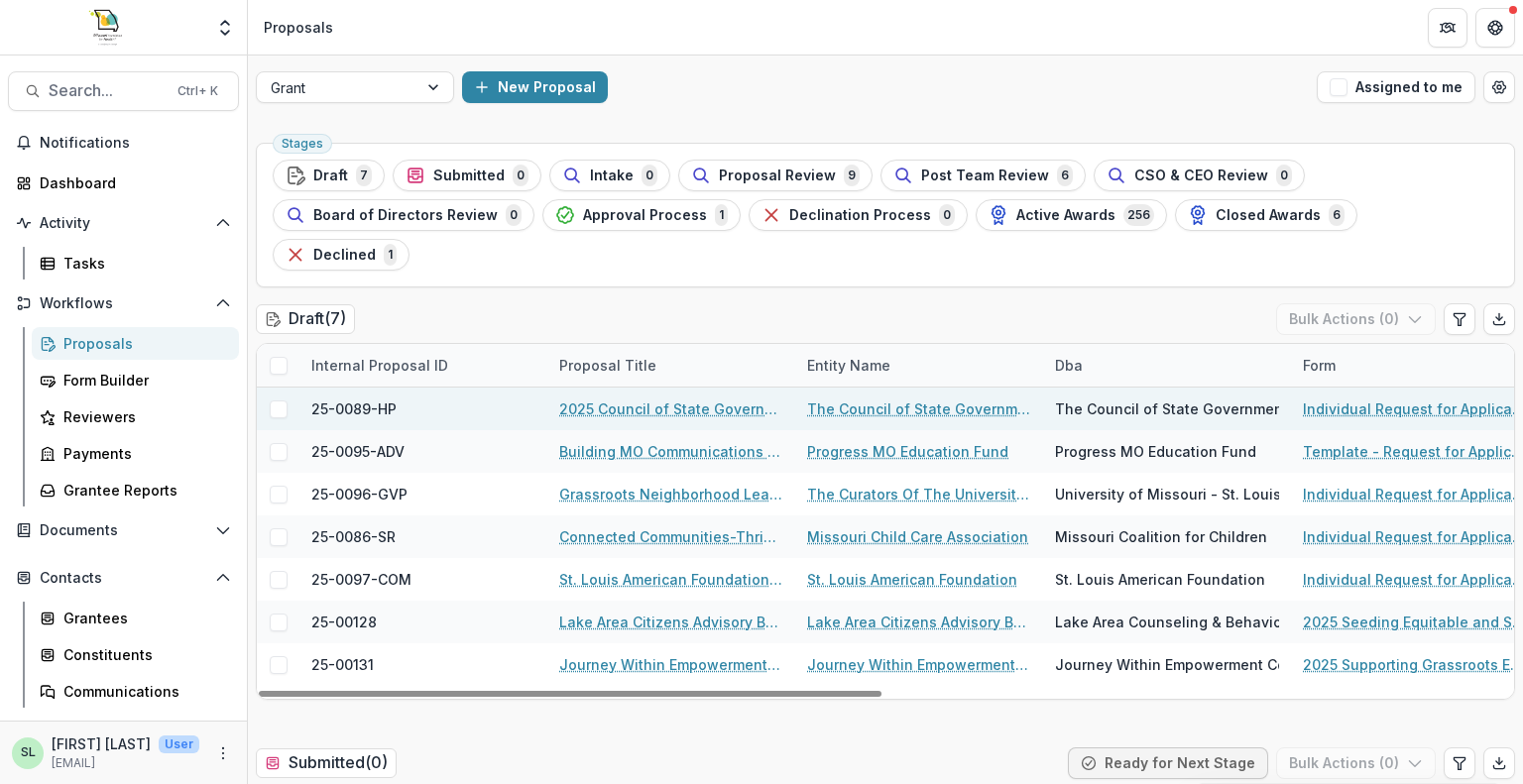 click on "2025 Council of State Governments National Conference" at bounding box center [671, 408] 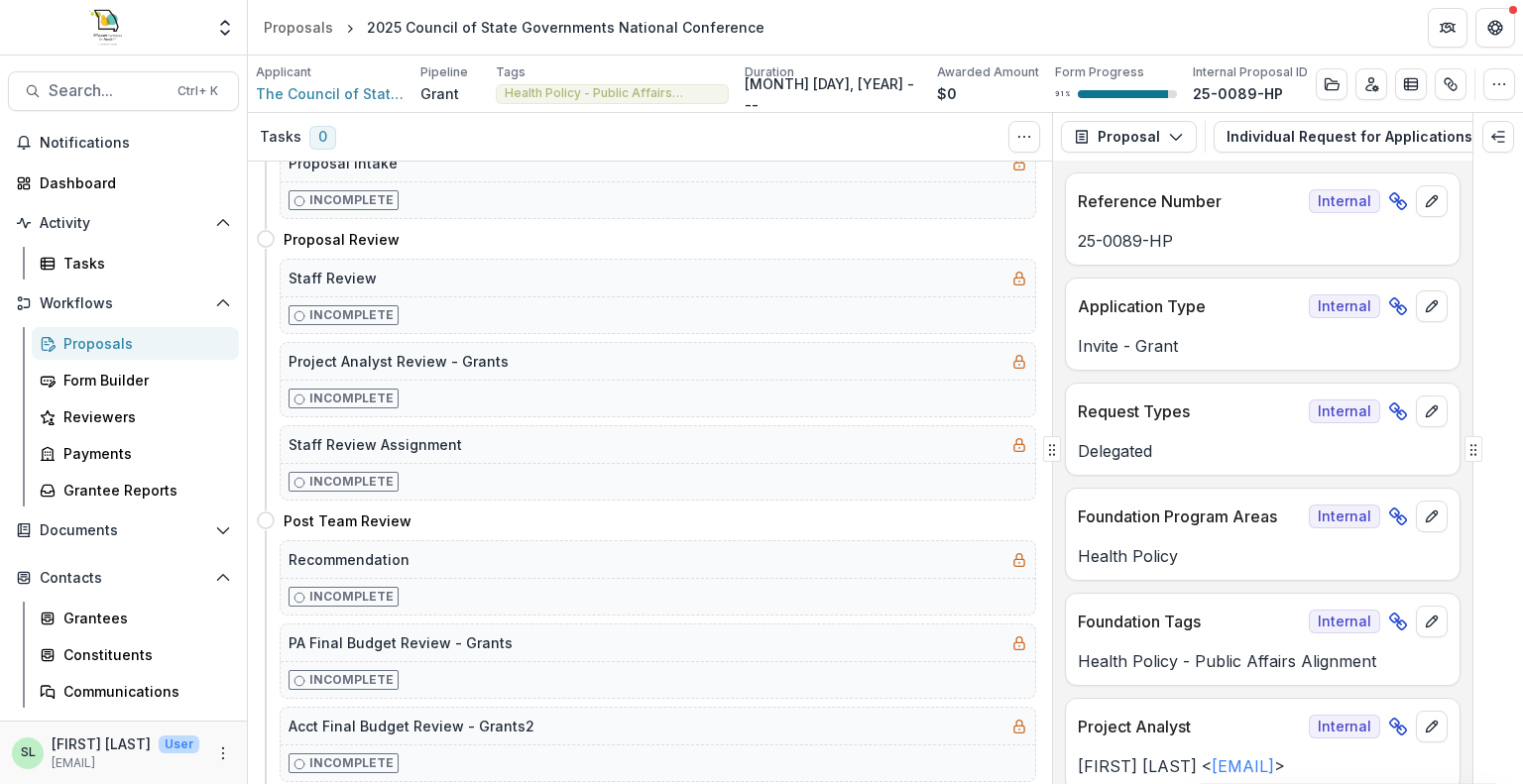 scroll, scrollTop: 99, scrollLeft: 0, axis: vertical 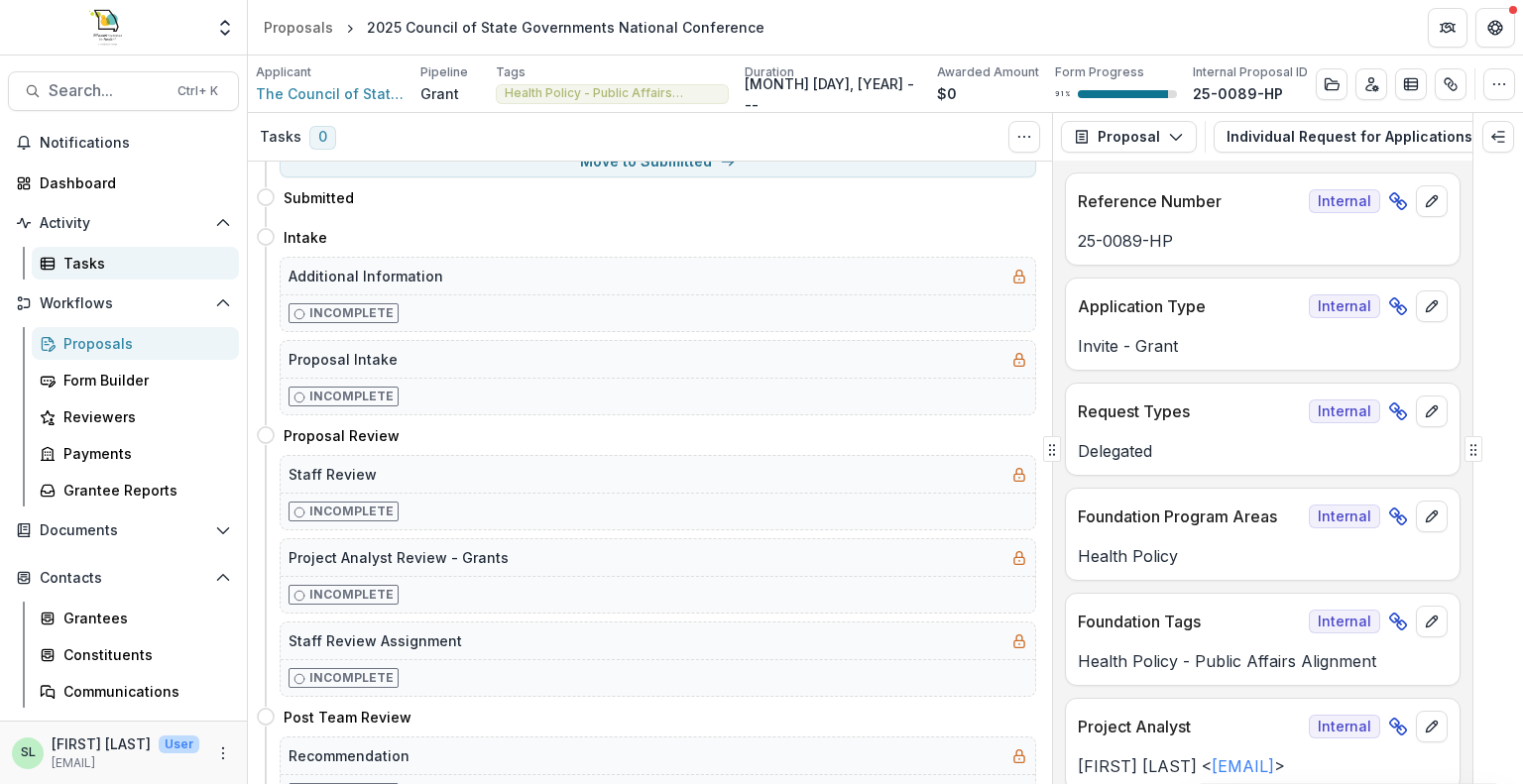 click on "Tasks" at bounding box center (143, 263) 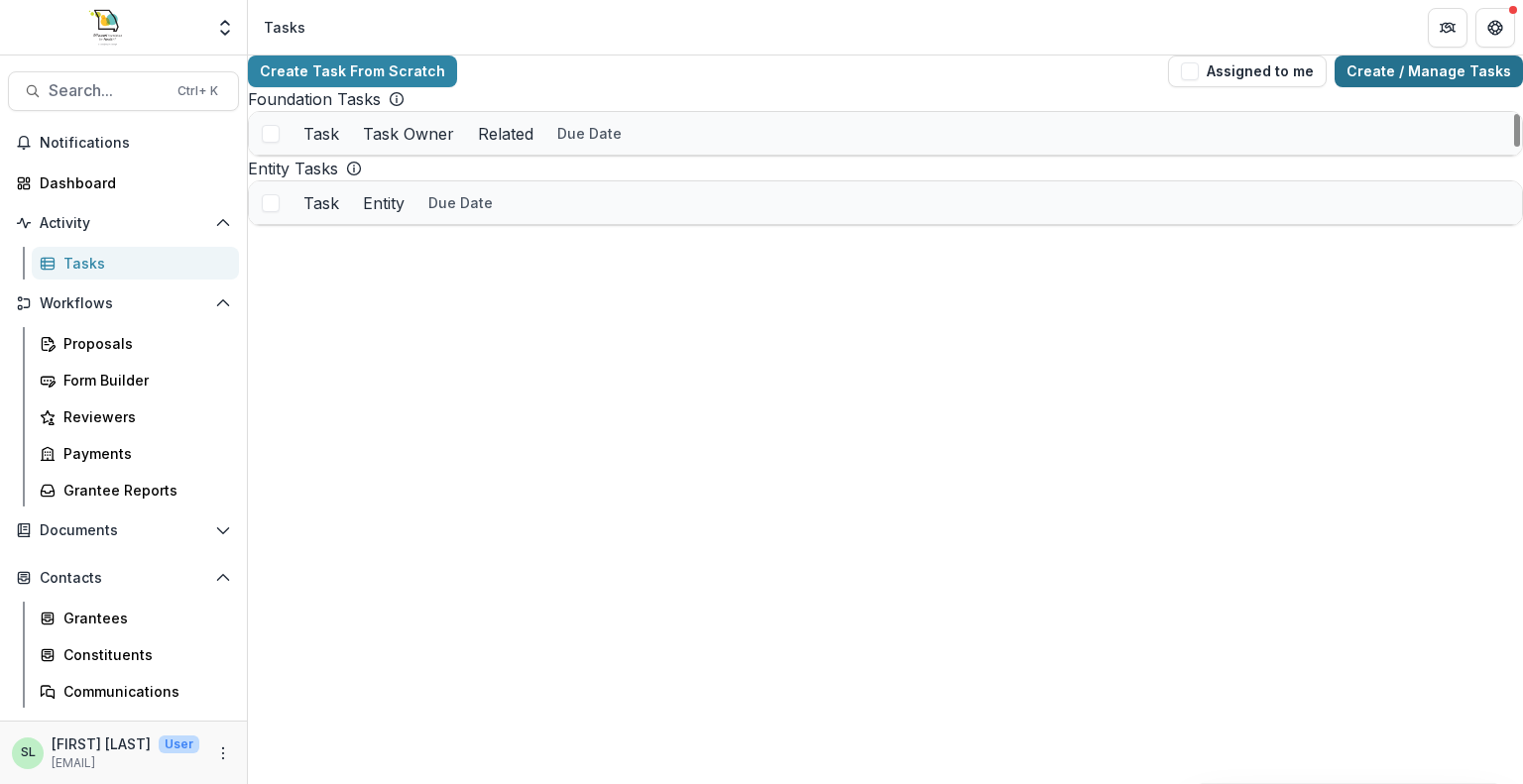 click on "Create / Manage Tasks" at bounding box center [1429, 71] 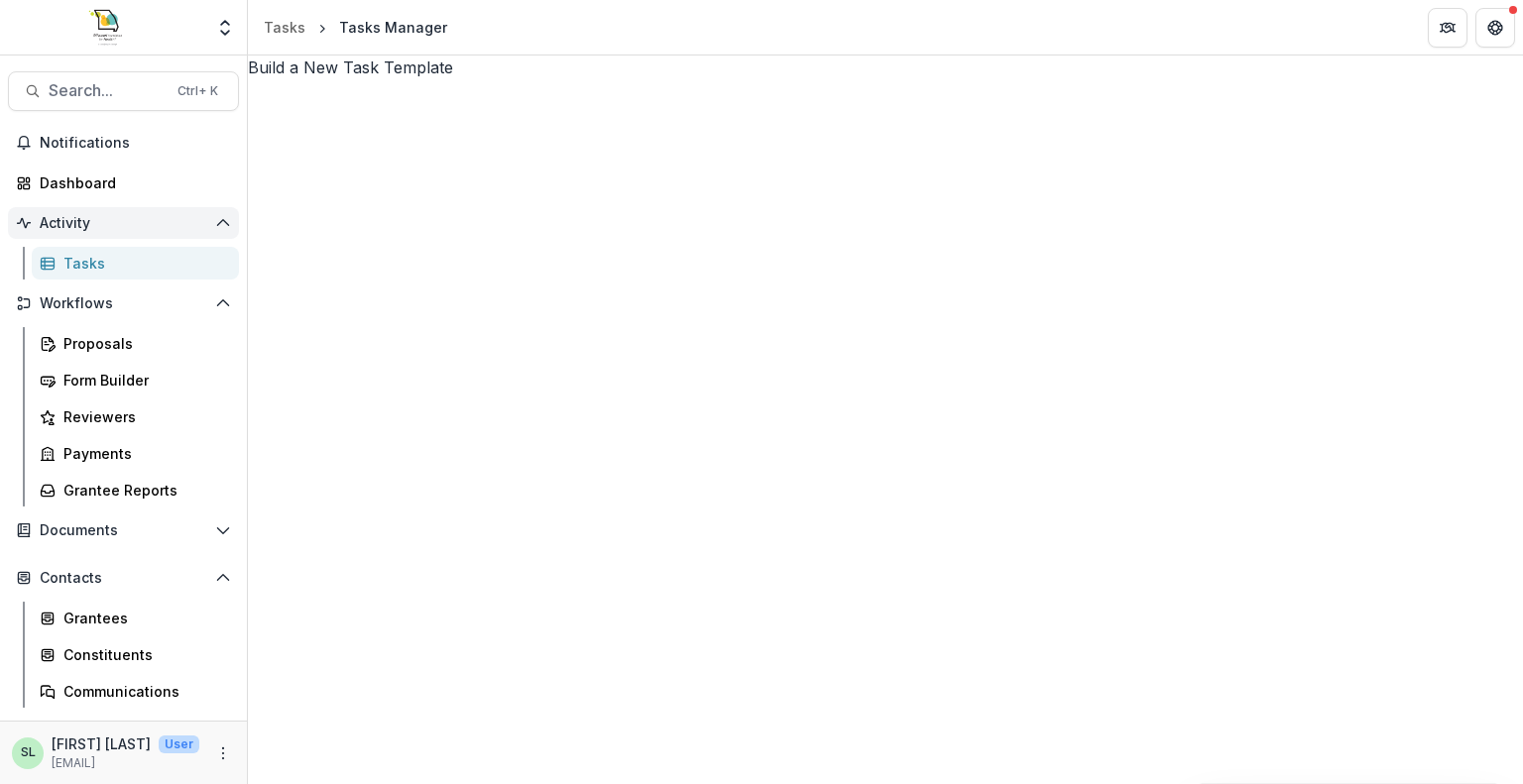 click on "Activity" at bounding box center (123, 223) 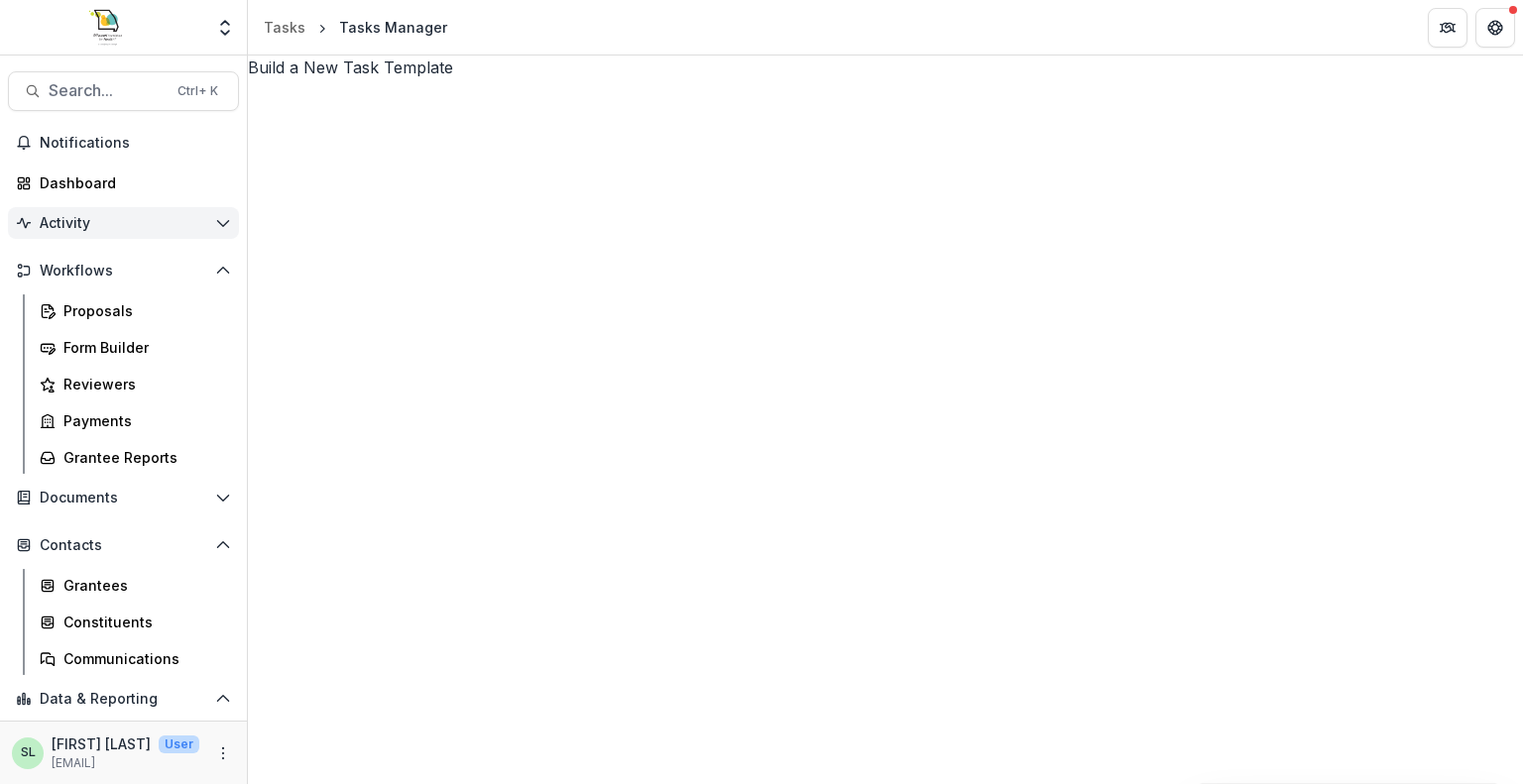 click on "Activity" at bounding box center (123, 223) 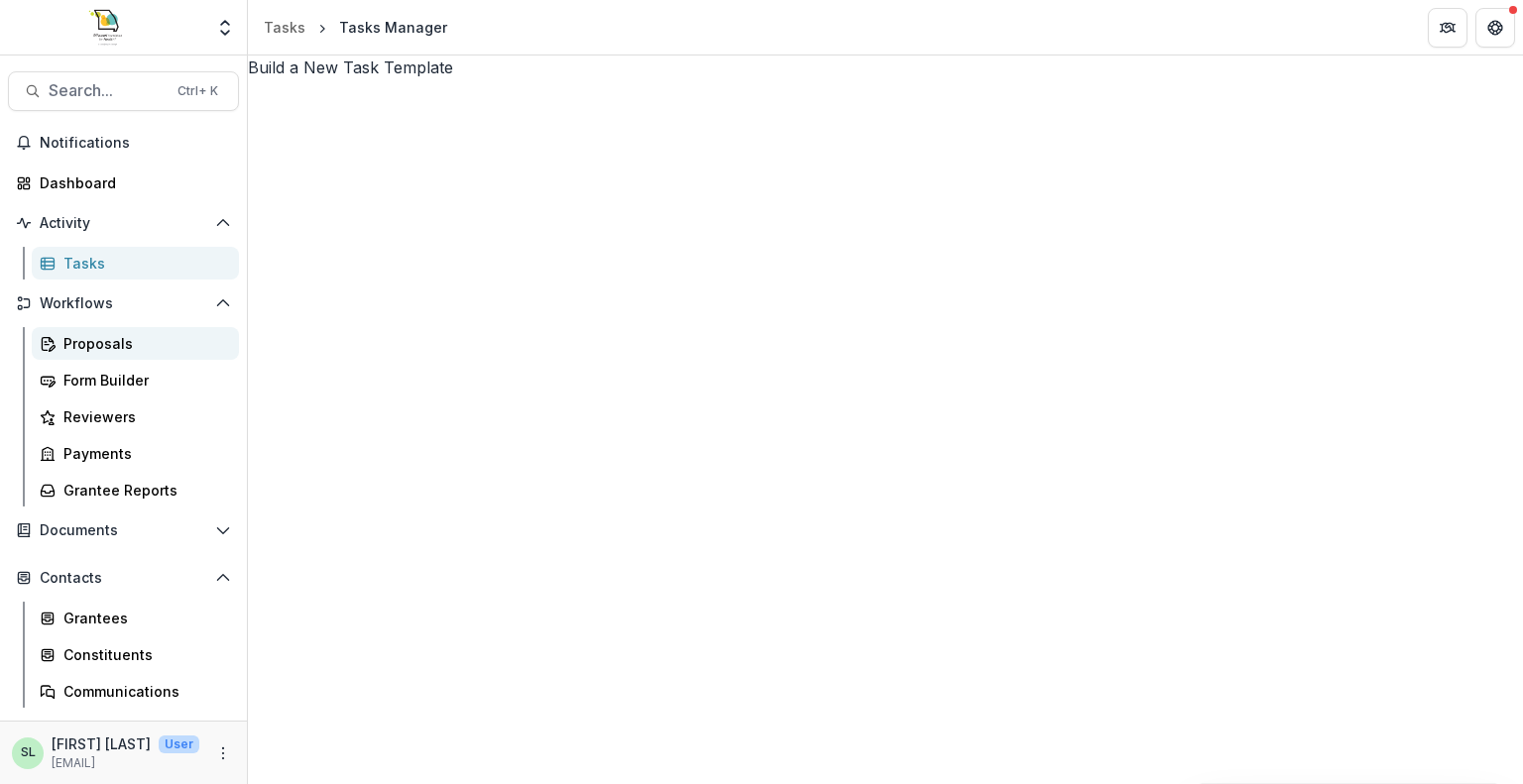 click on "Proposals" at bounding box center [143, 343] 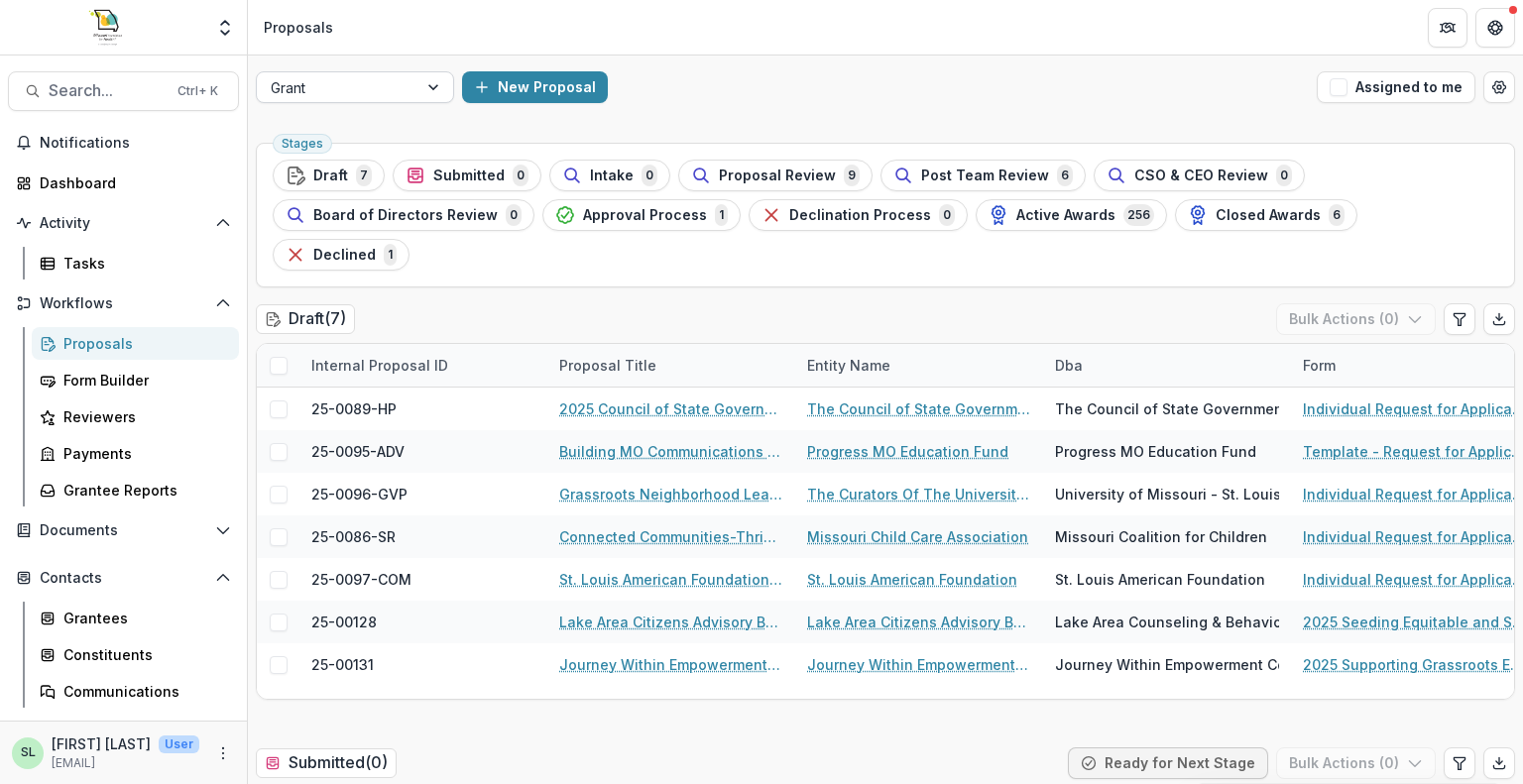 click at bounding box center [435, 87] 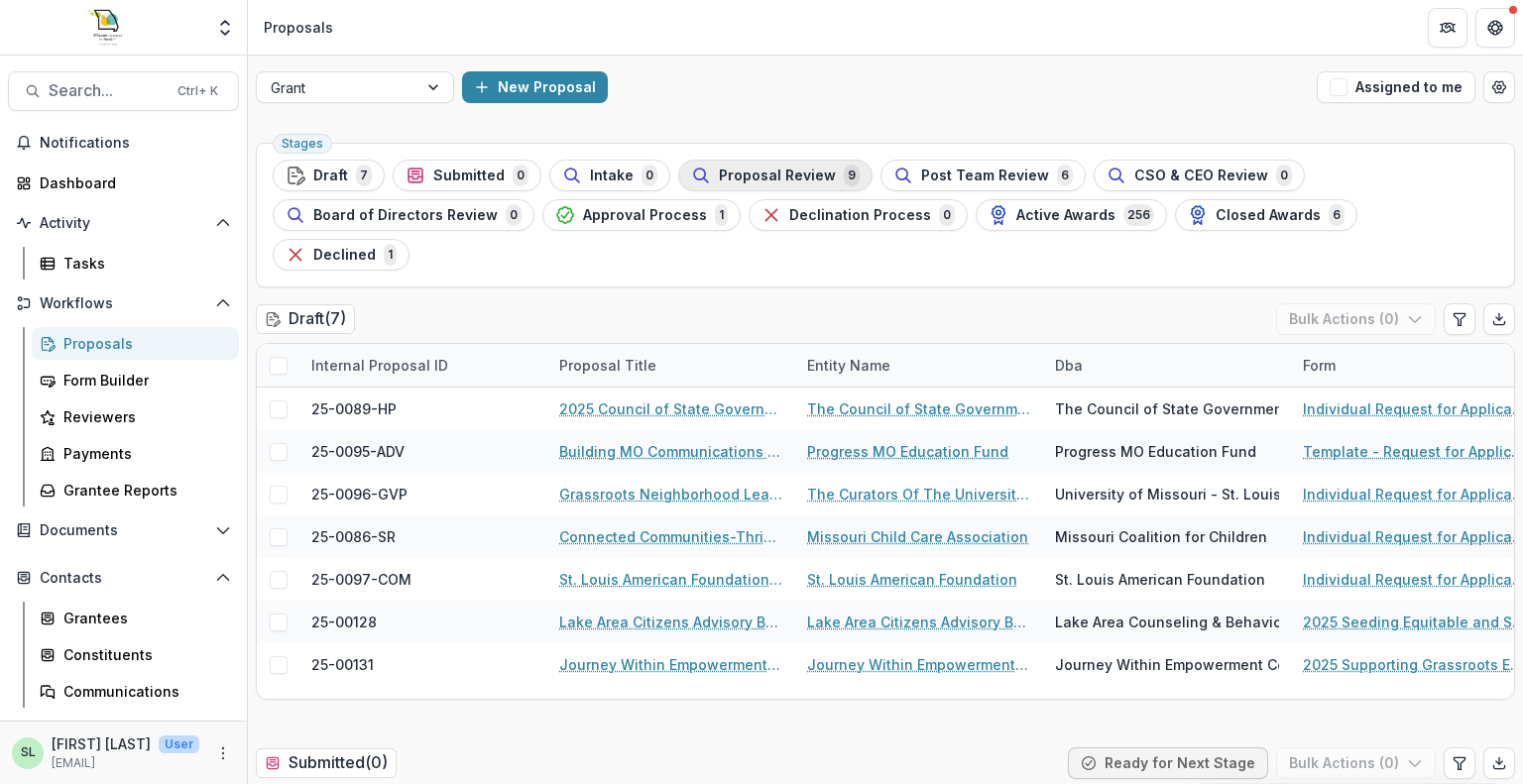 click 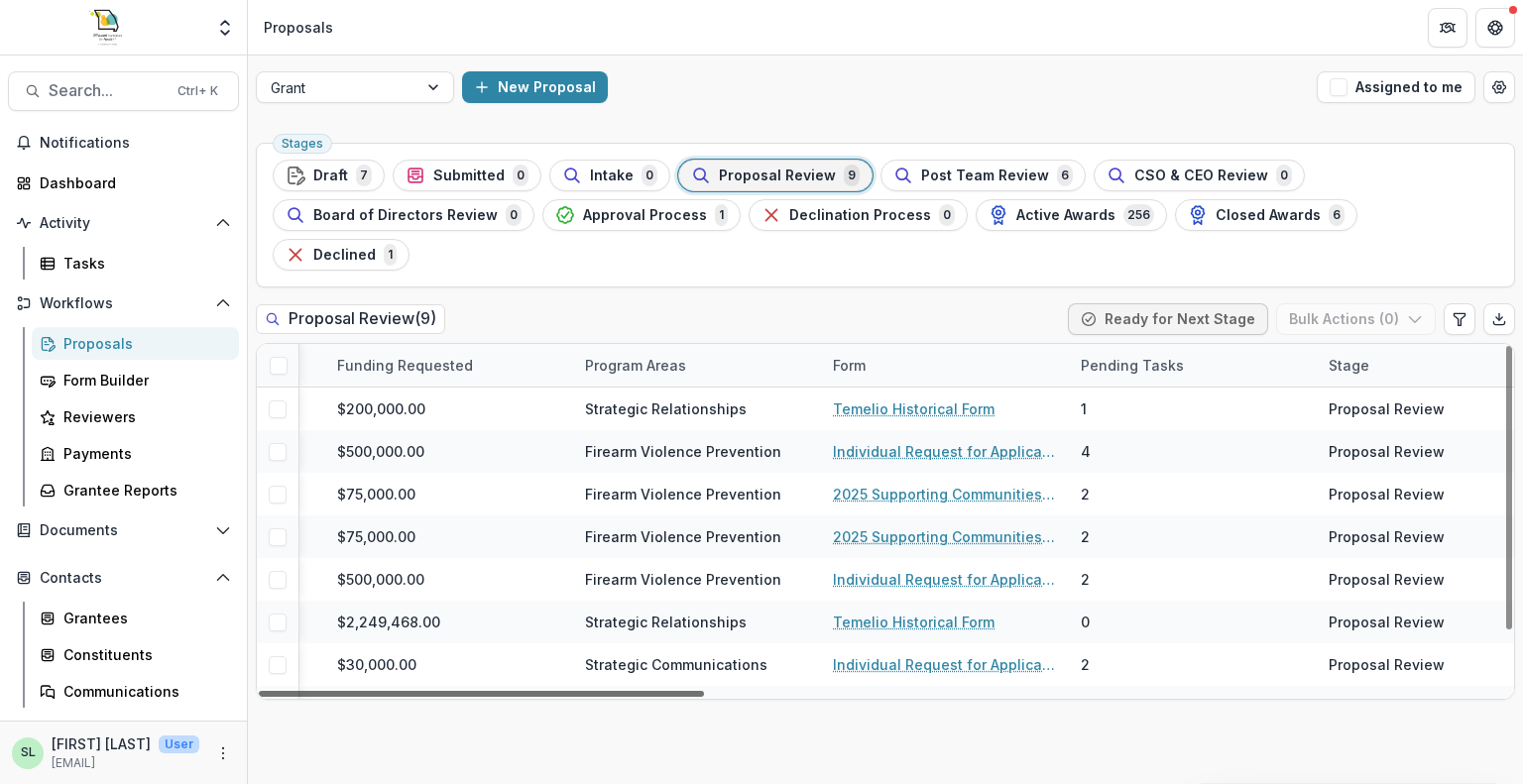 scroll, scrollTop: 0, scrollLeft: 2255, axis: horizontal 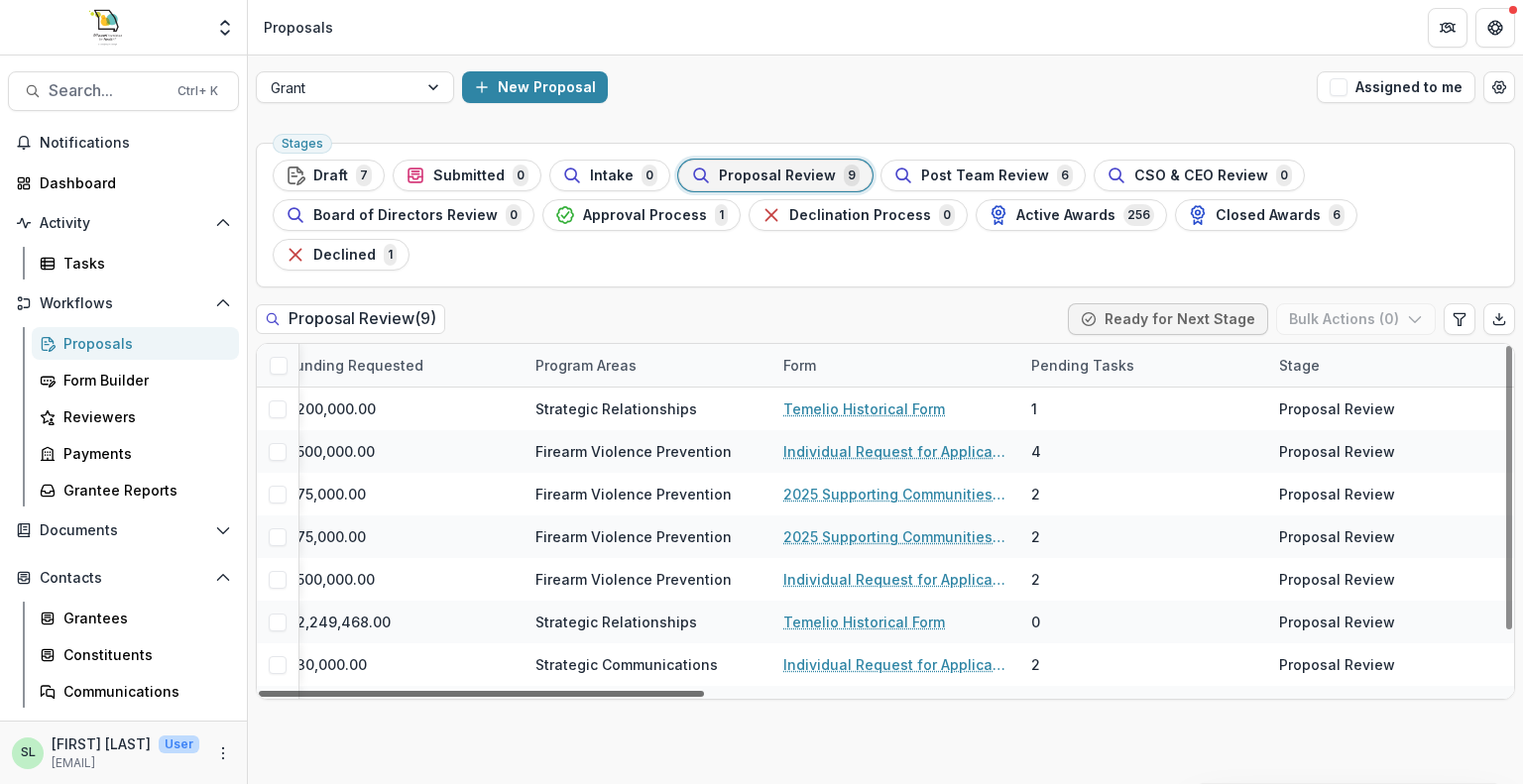 drag, startPoint x: 662, startPoint y: 655, endPoint x: 1522, endPoint y: 798, distance: 871.80789 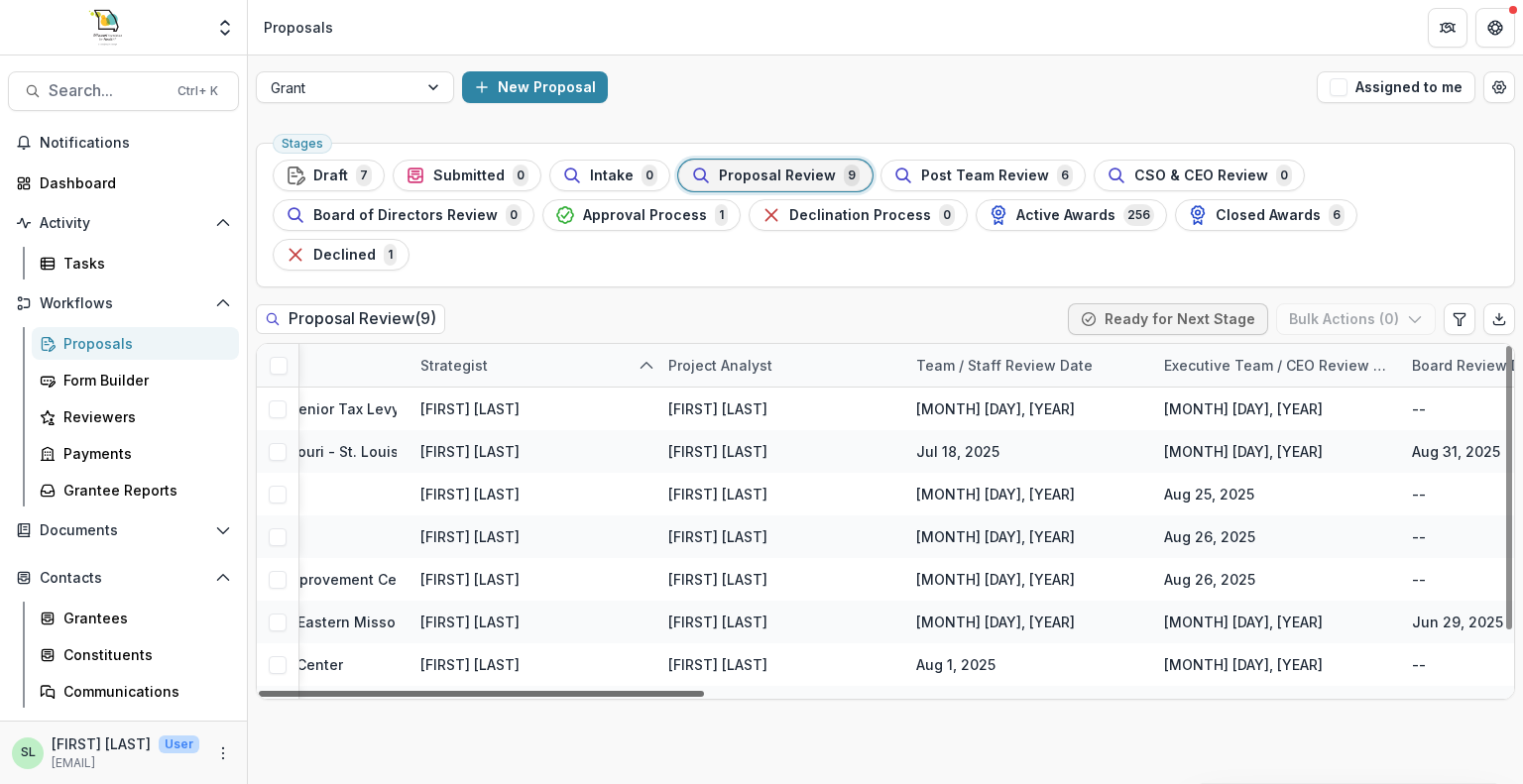 scroll, scrollTop: 0, scrollLeft: 0, axis: both 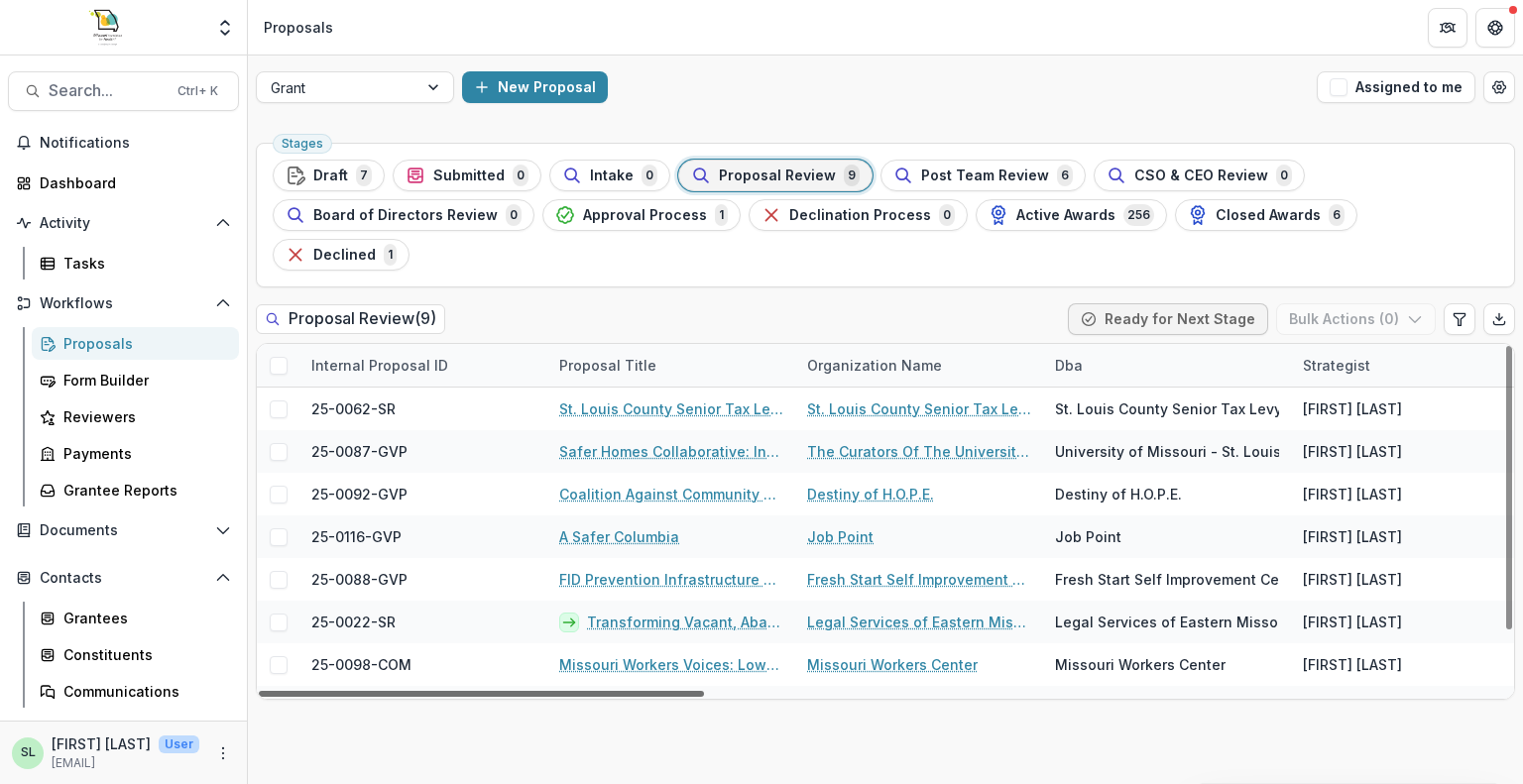 drag, startPoint x: 1198, startPoint y: 653, endPoint x: 60, endPoint y: 487, distance: 1150.0435 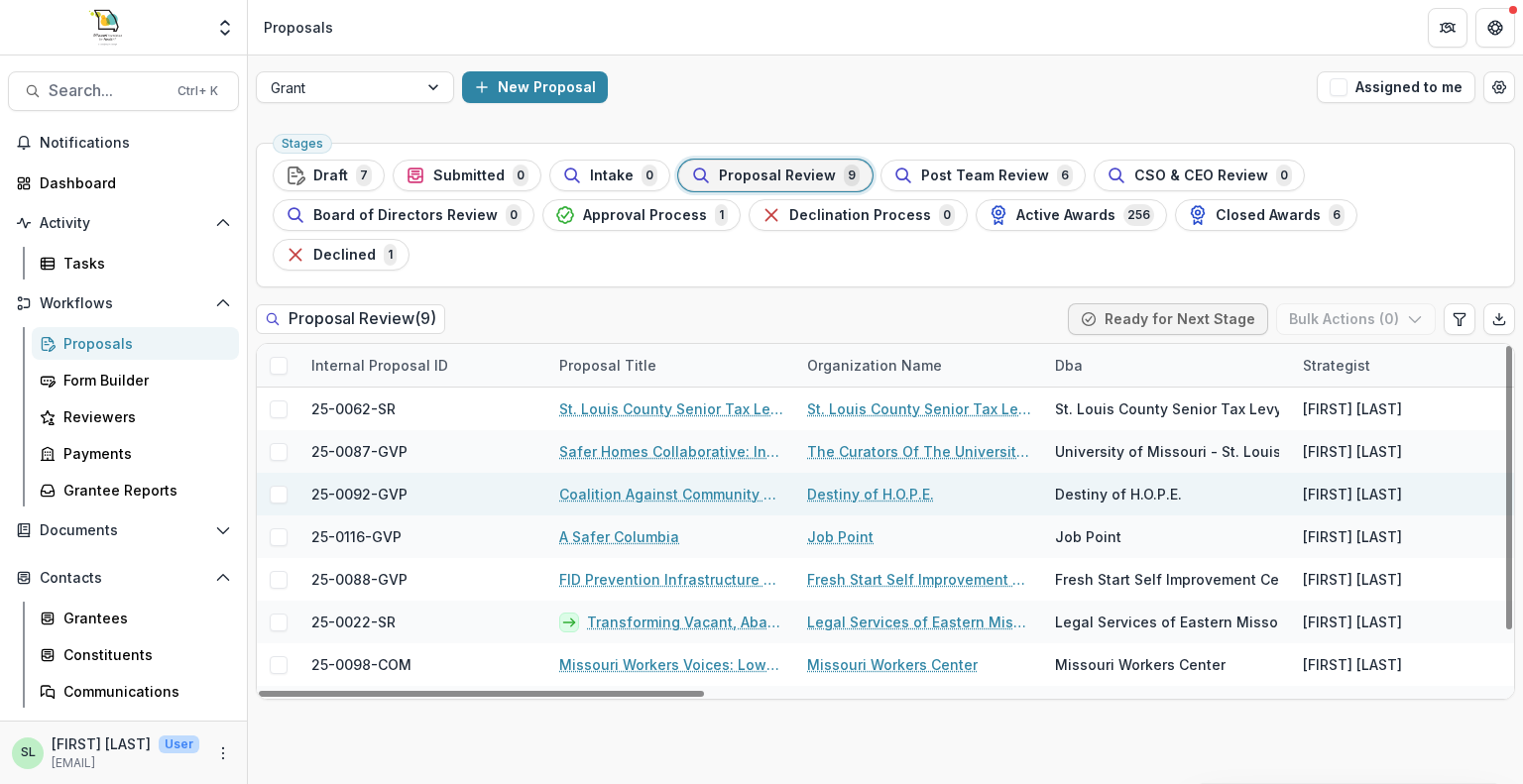 click on "Coalition Against Community Violence - Resource Assessment" at bounding box center [671, 494] 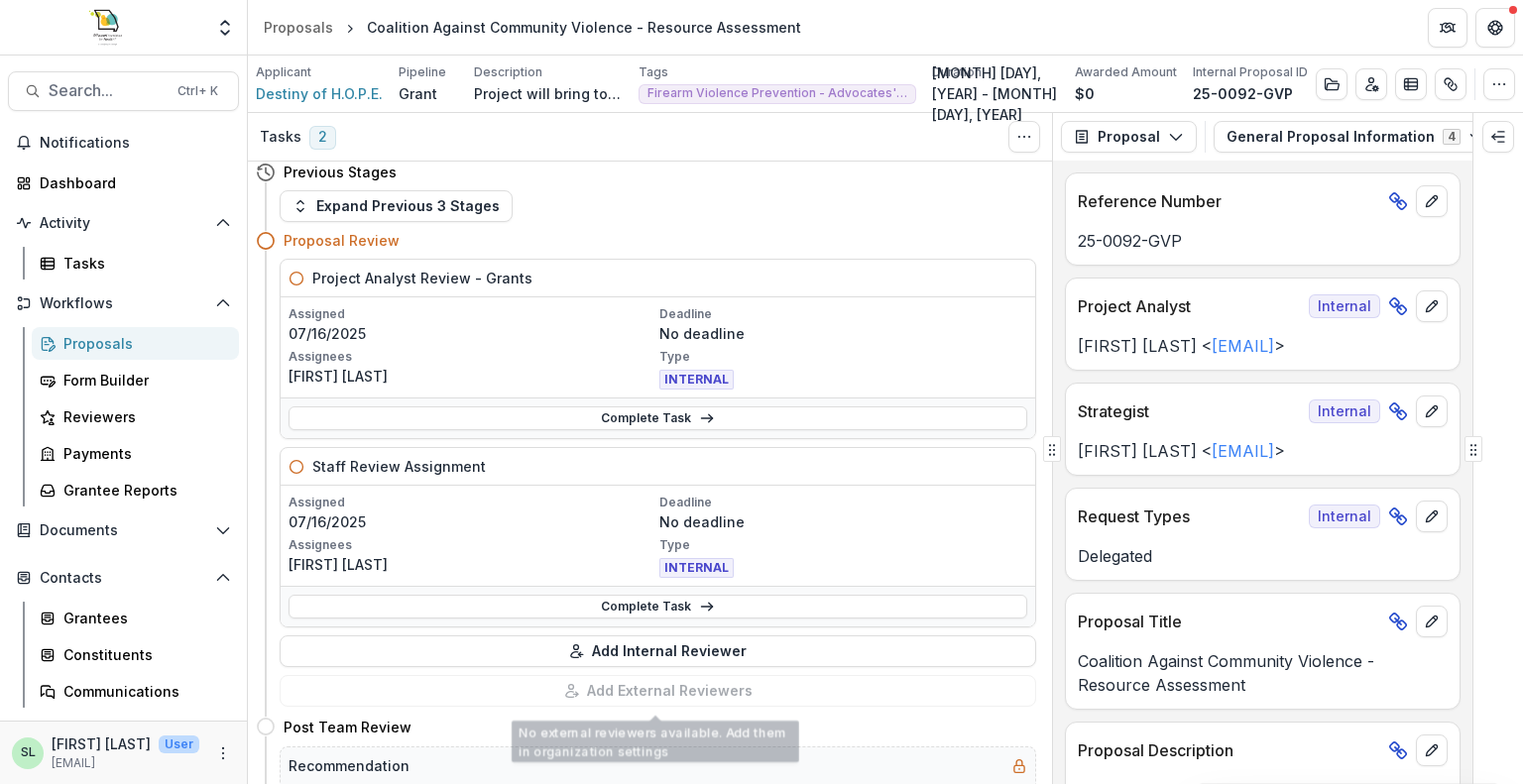 scroll, scrollTop: 0, scrollLeft: 0, axis: both 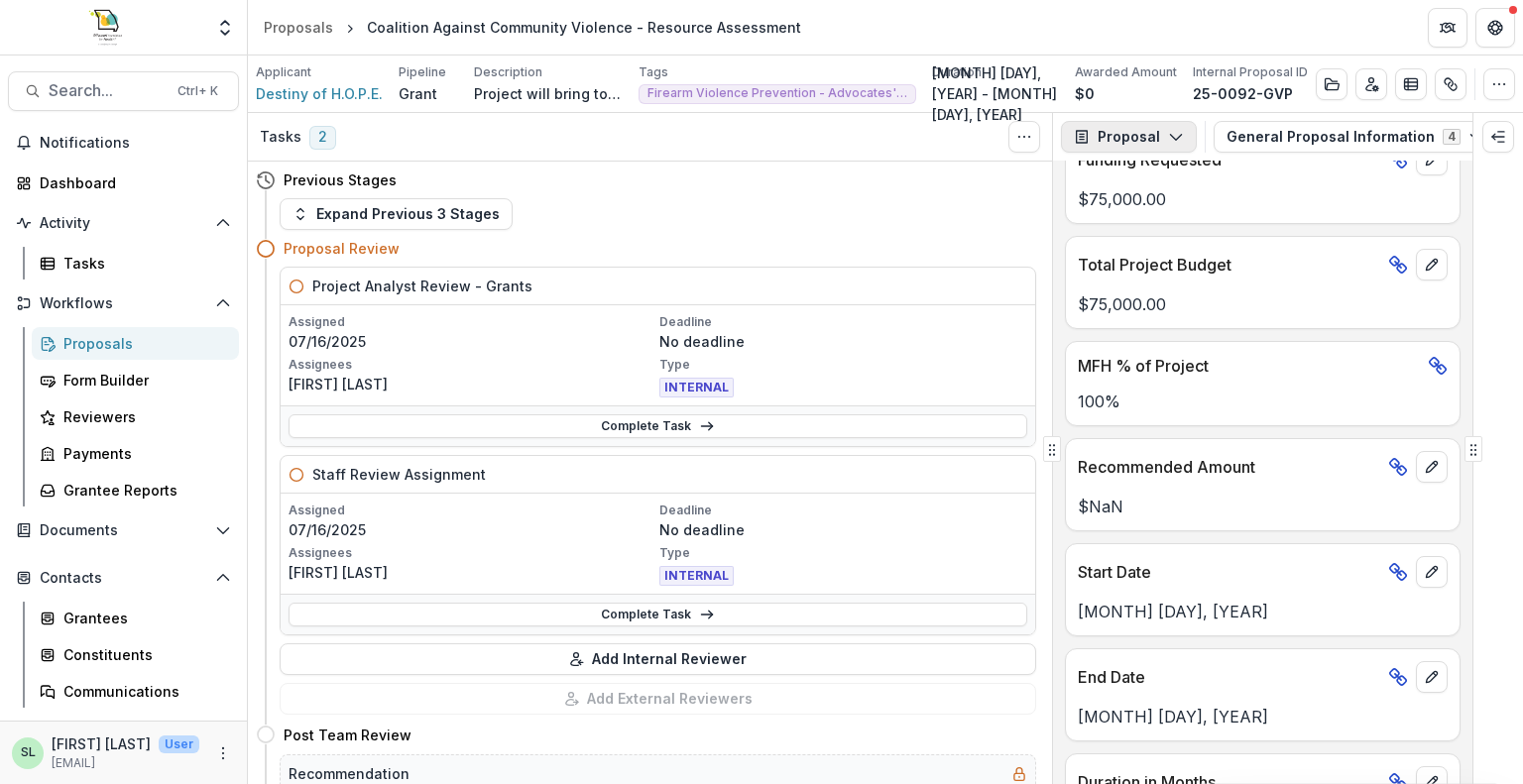 click on "Proposal" at bounding box center [1128, 137] 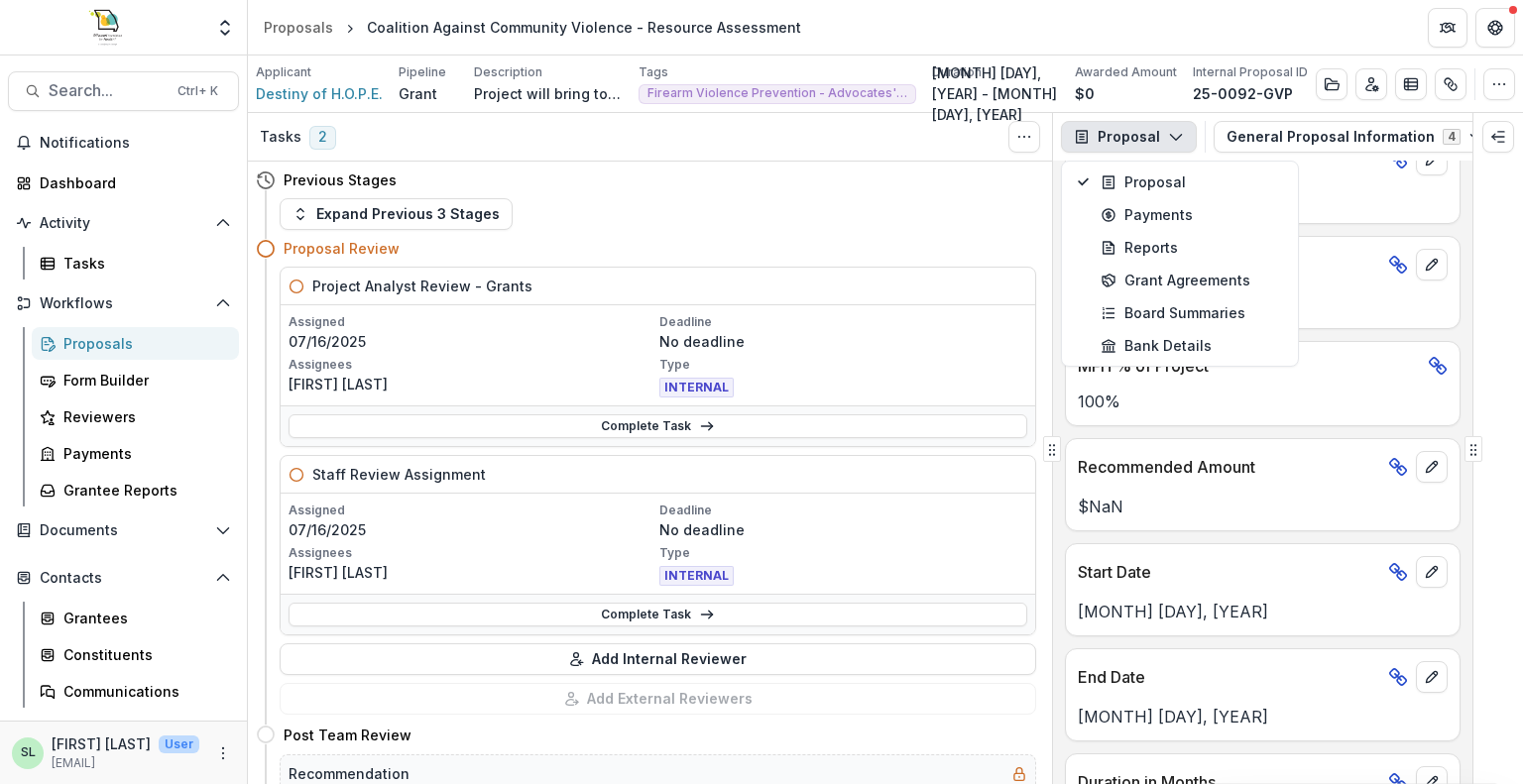 click on "Proposal" at bounding box center [1128, 137] 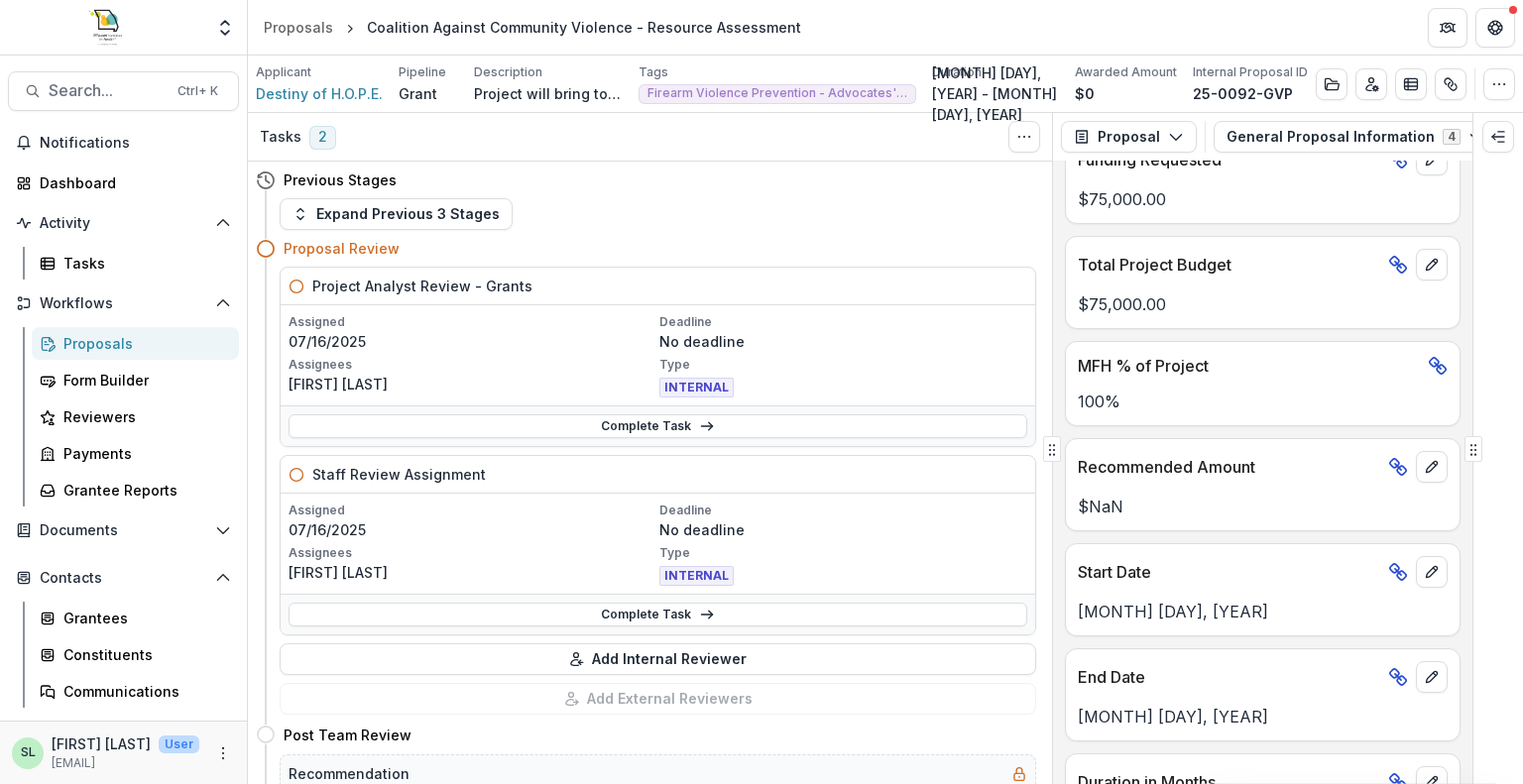 click on "Proposal Proposal Payments Reports Grant Agreements Board Summaries Bank Details General Proposal Information 4 Forms (4) Destiny of H.O.P.E. - 2025 - 2025 Supporting Communities to Examine and Explore Firearm Violence RFA Proposal Intake Internal Proposal Contact Information Internal General Proposal Information Internal Configure forms Word Download Word Download (with field descriptions) Zip Download Preview Merged PDF Preview Merged PDF (Inline Images & PDFs) Preview Merged PDF (with field descriptions) Custom Download" at bounding box center [1262, 137] 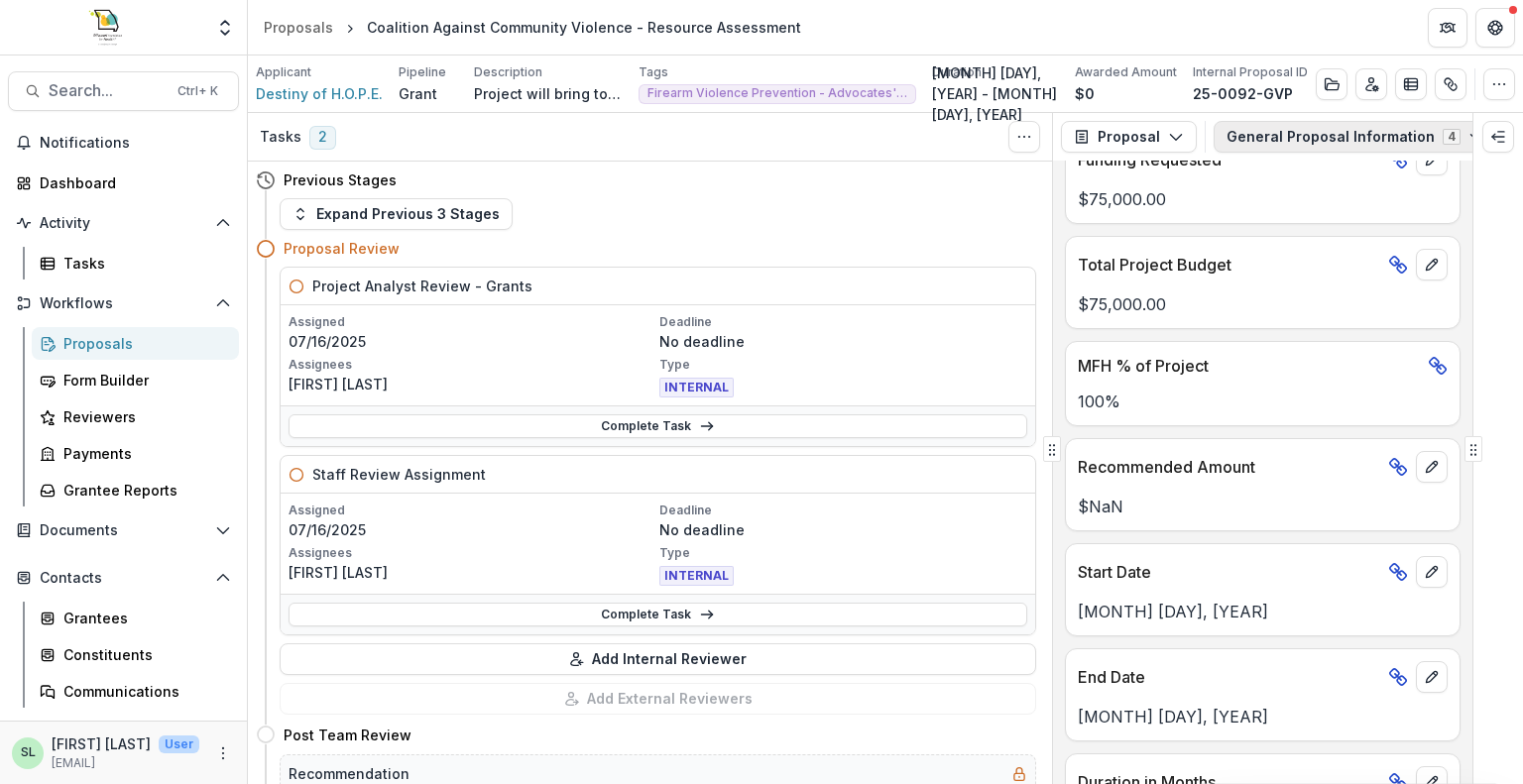 click on "General Proposal Information 4" at bounding box center [1355, 137] 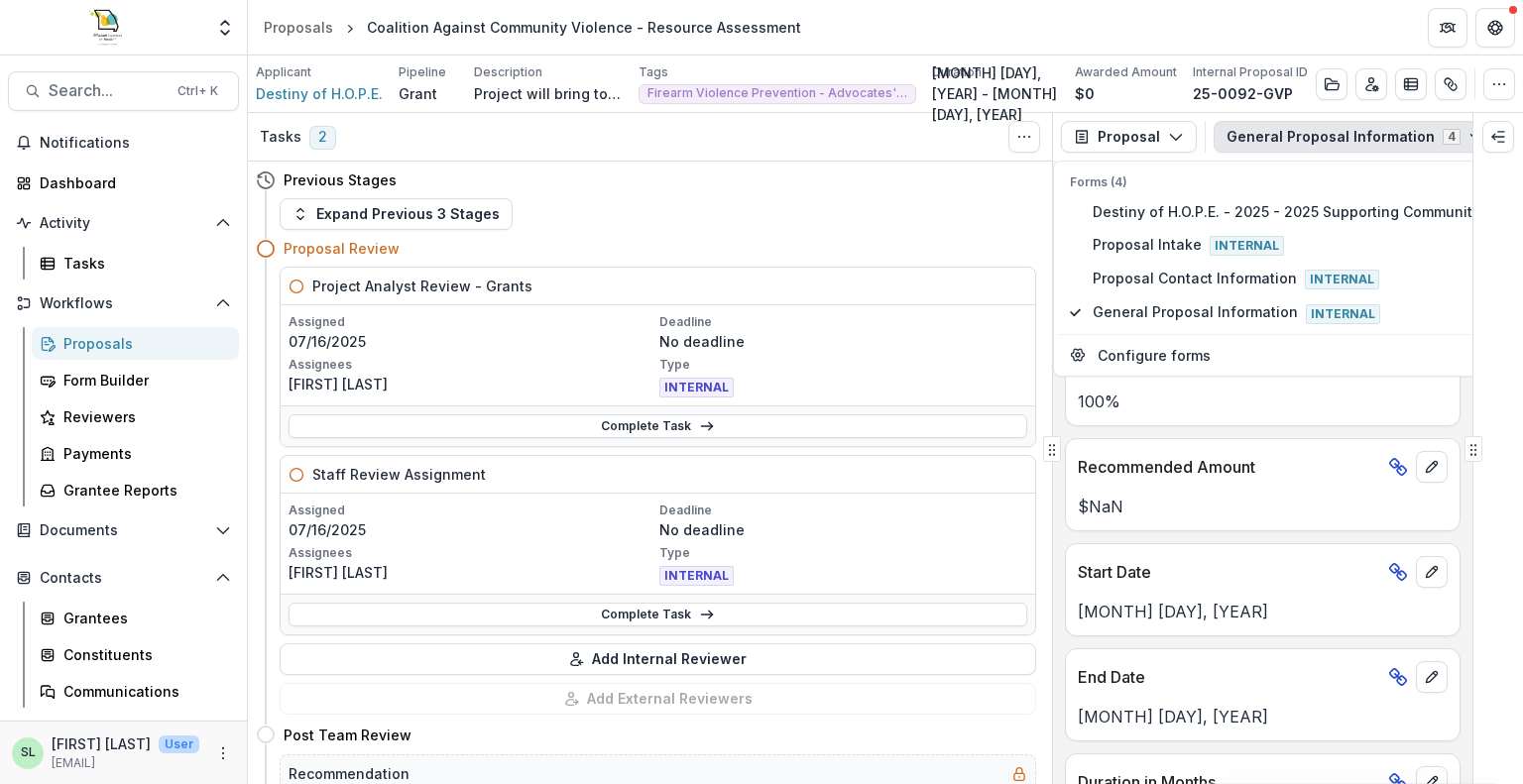 click on "Expand Previous 3 Stages" at bounding box center (657, 214) 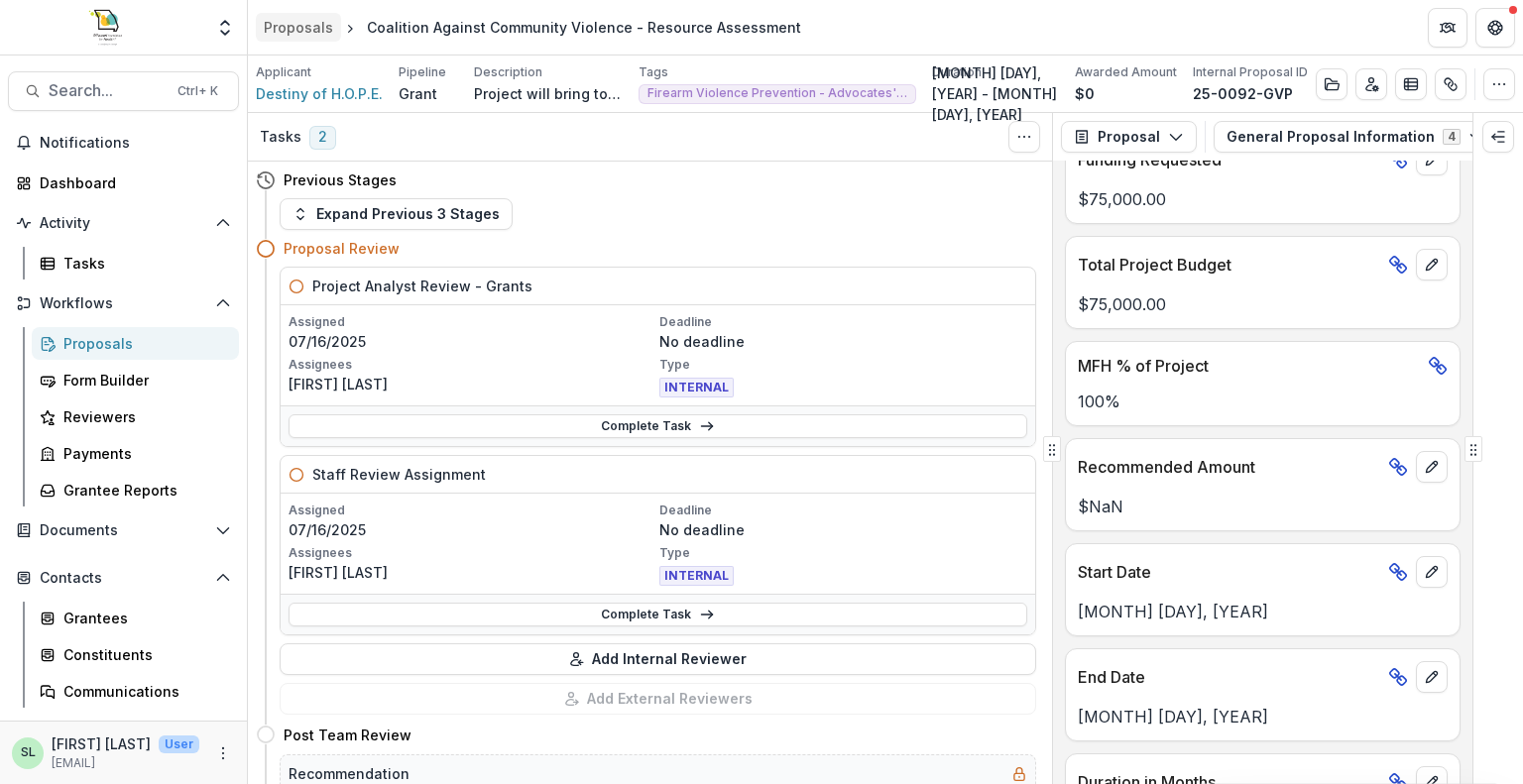 click on "Proposals" at bounding box center (298, 27) 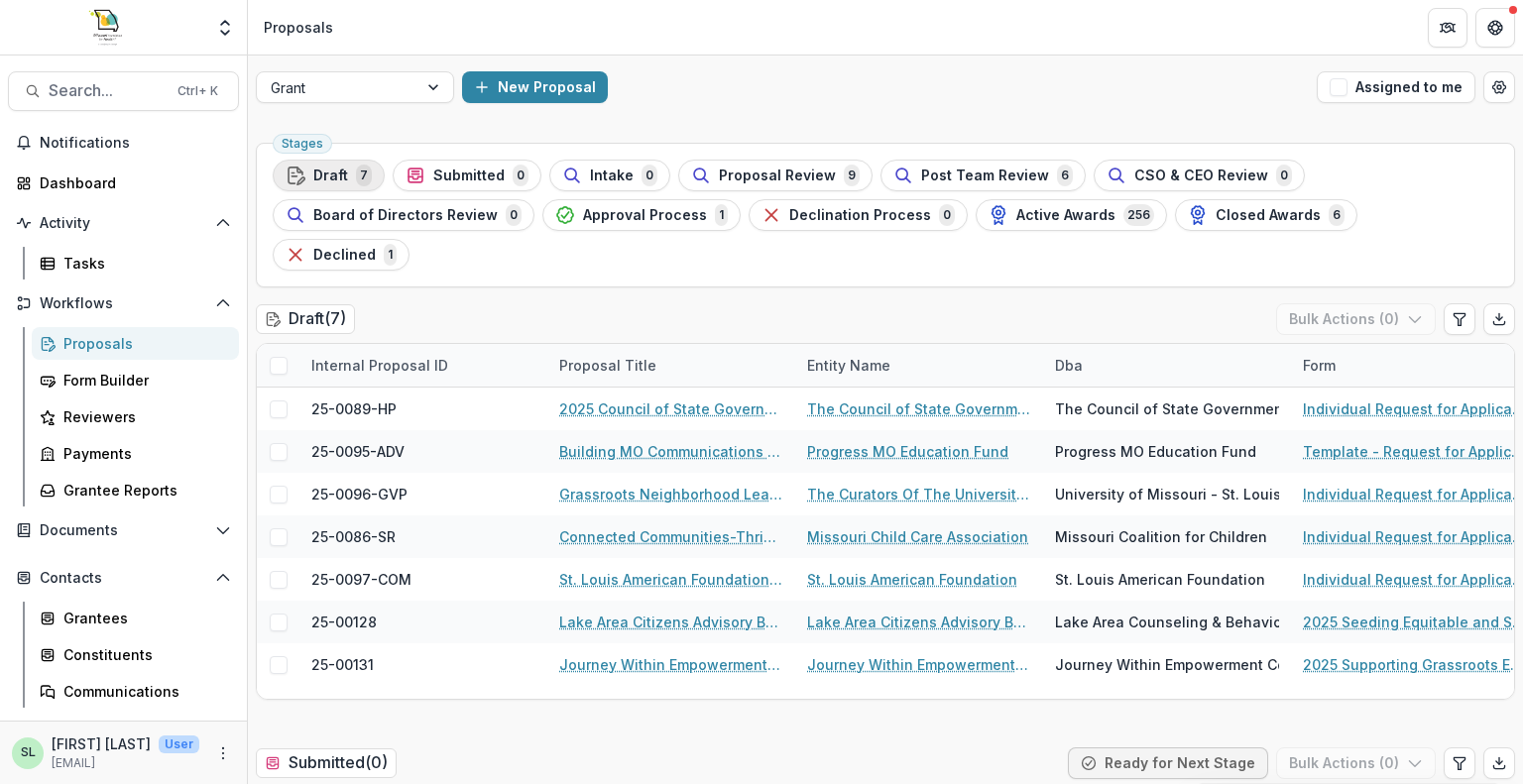 click on "Draft" at bounding box center (330, 175) 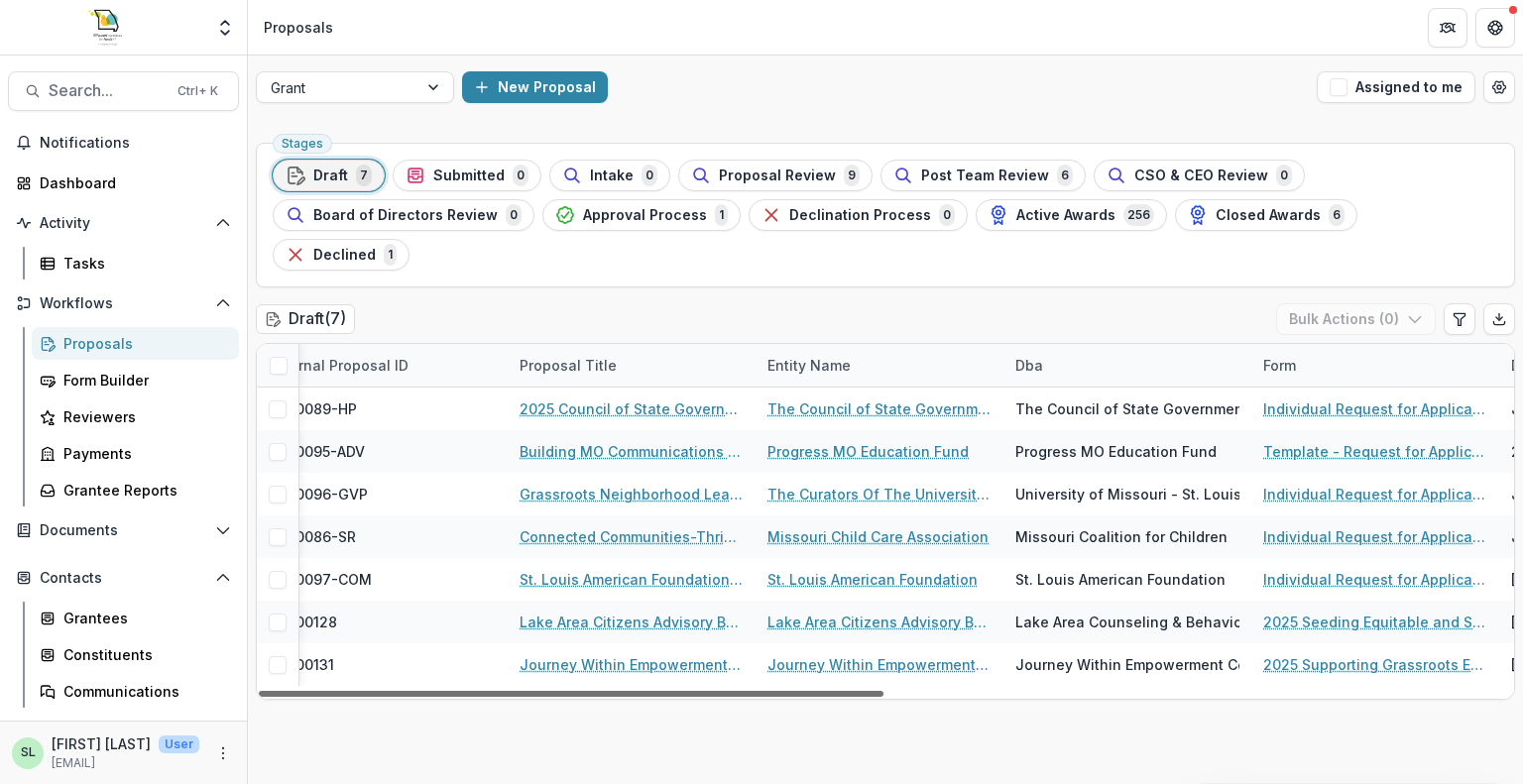 scroll, scrollTop: 0, scrollLeft: 0, axis: both 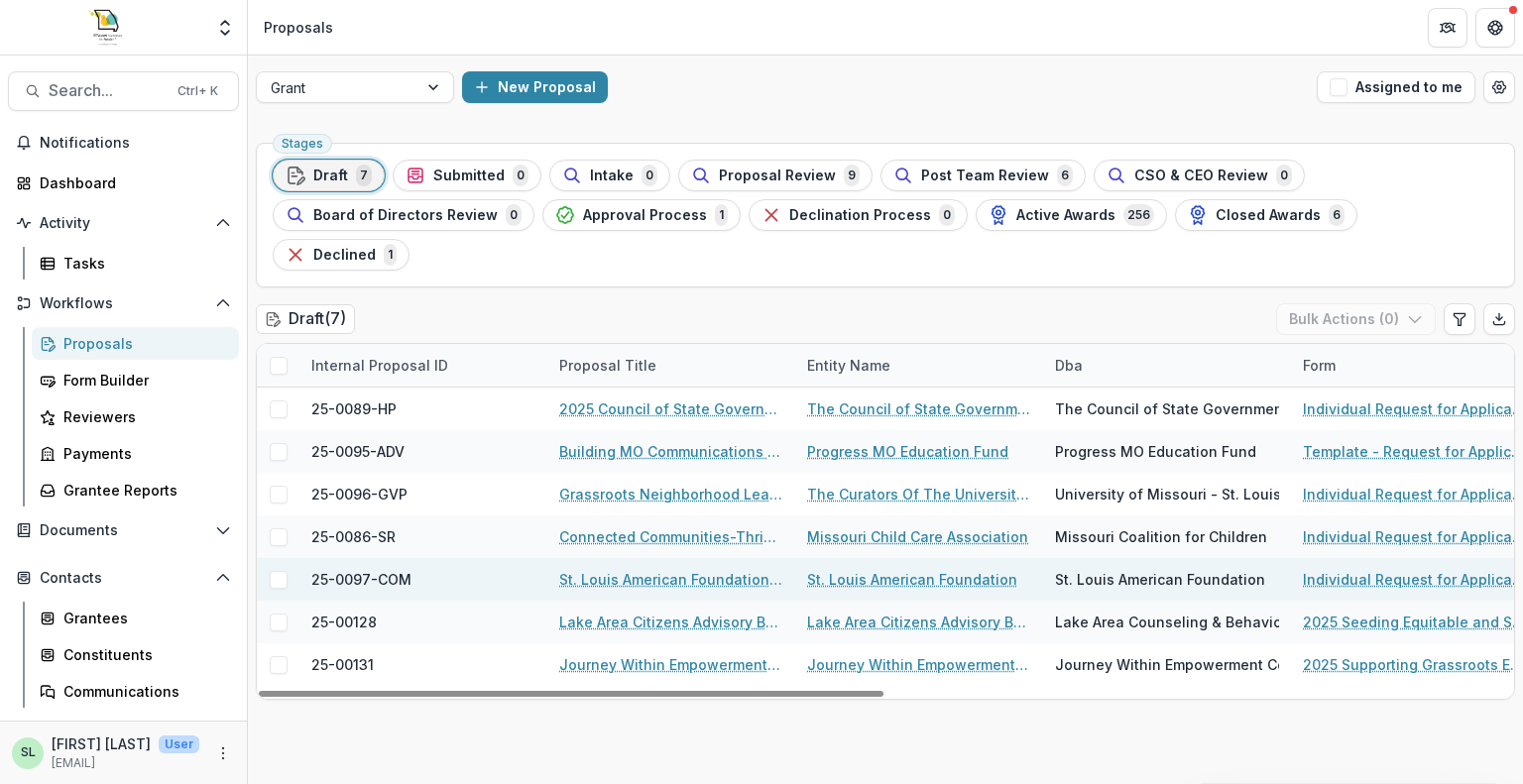 drag, startPoint x: 803, startPoint y: 653, endPoint x: 548, endPoint y: 530, distance: 283.11482 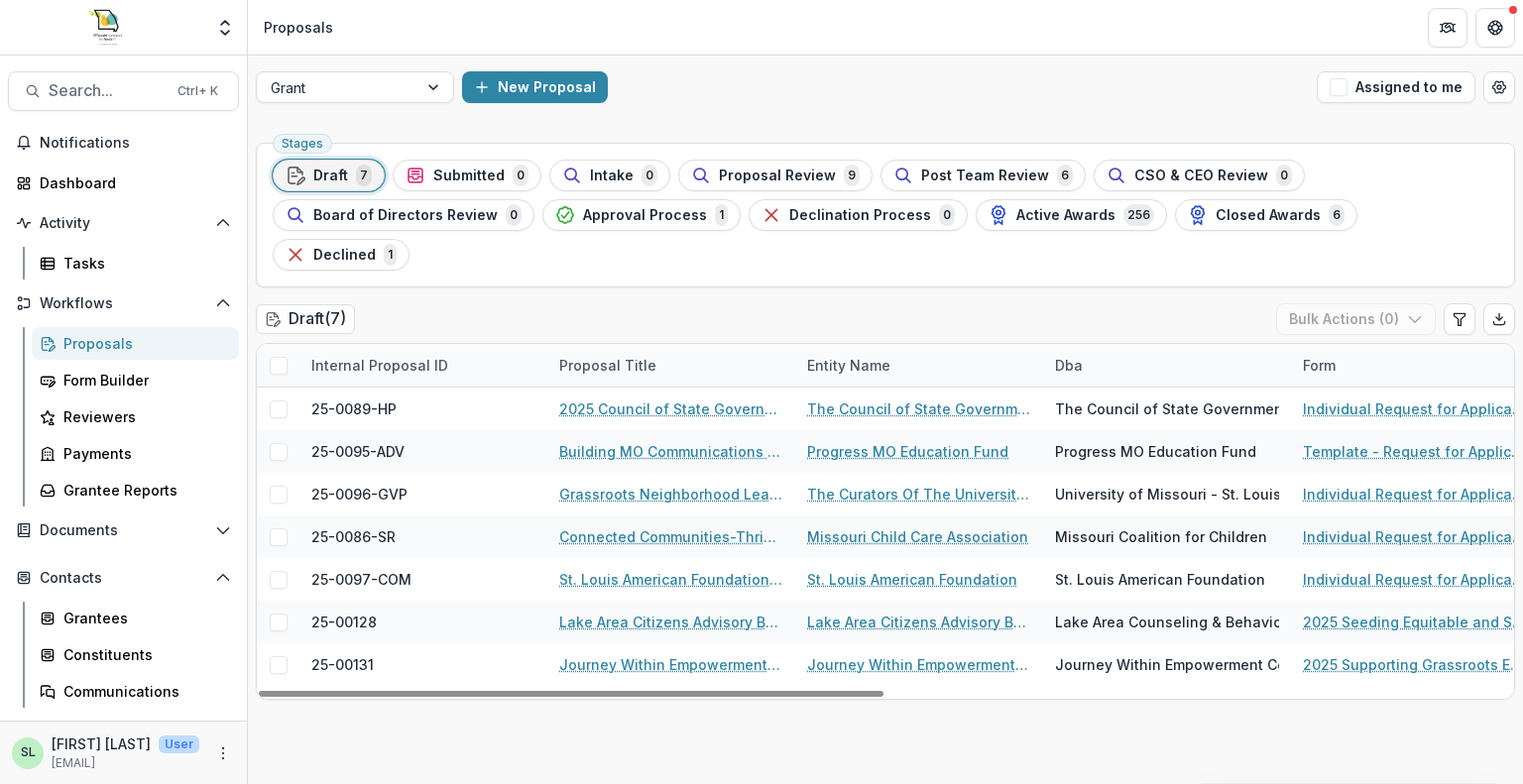 drag, startPoint x: 809, startPoint y: 175, endPoint x: 827, endPoint y: 204, distance: 34.132096 